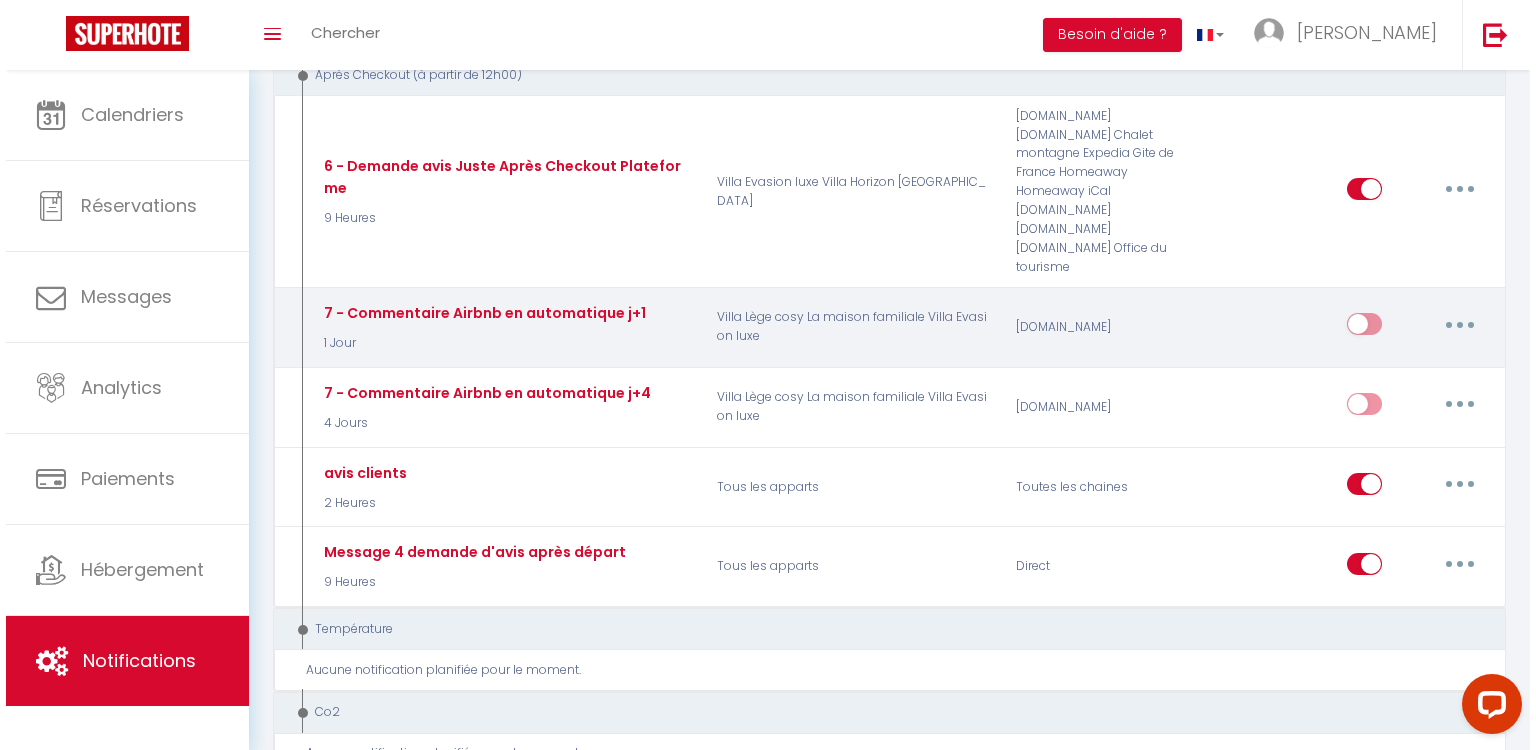 scroll, scrollTop: 0, scrollLeft: 0, axis: both 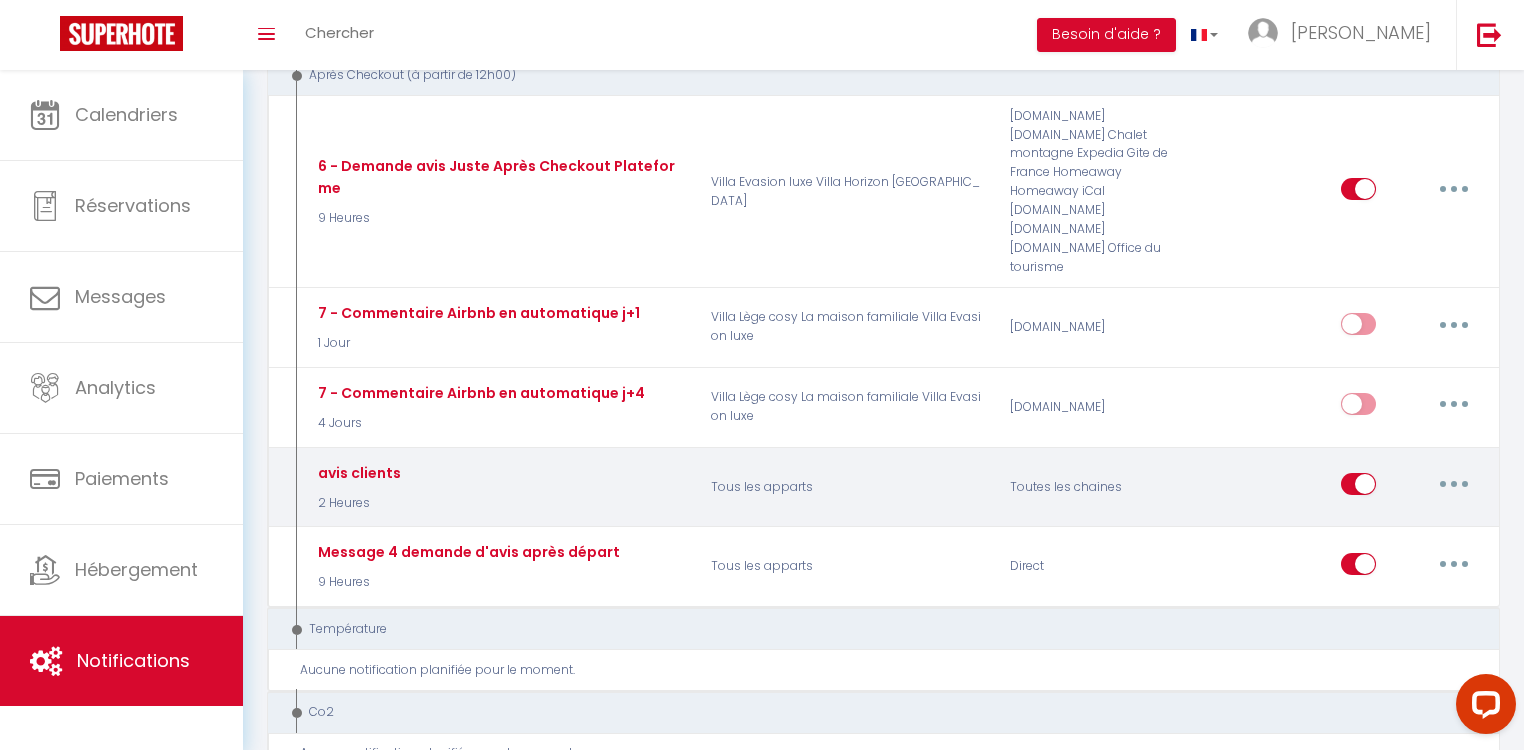 click at bounding box center [1454, 484] 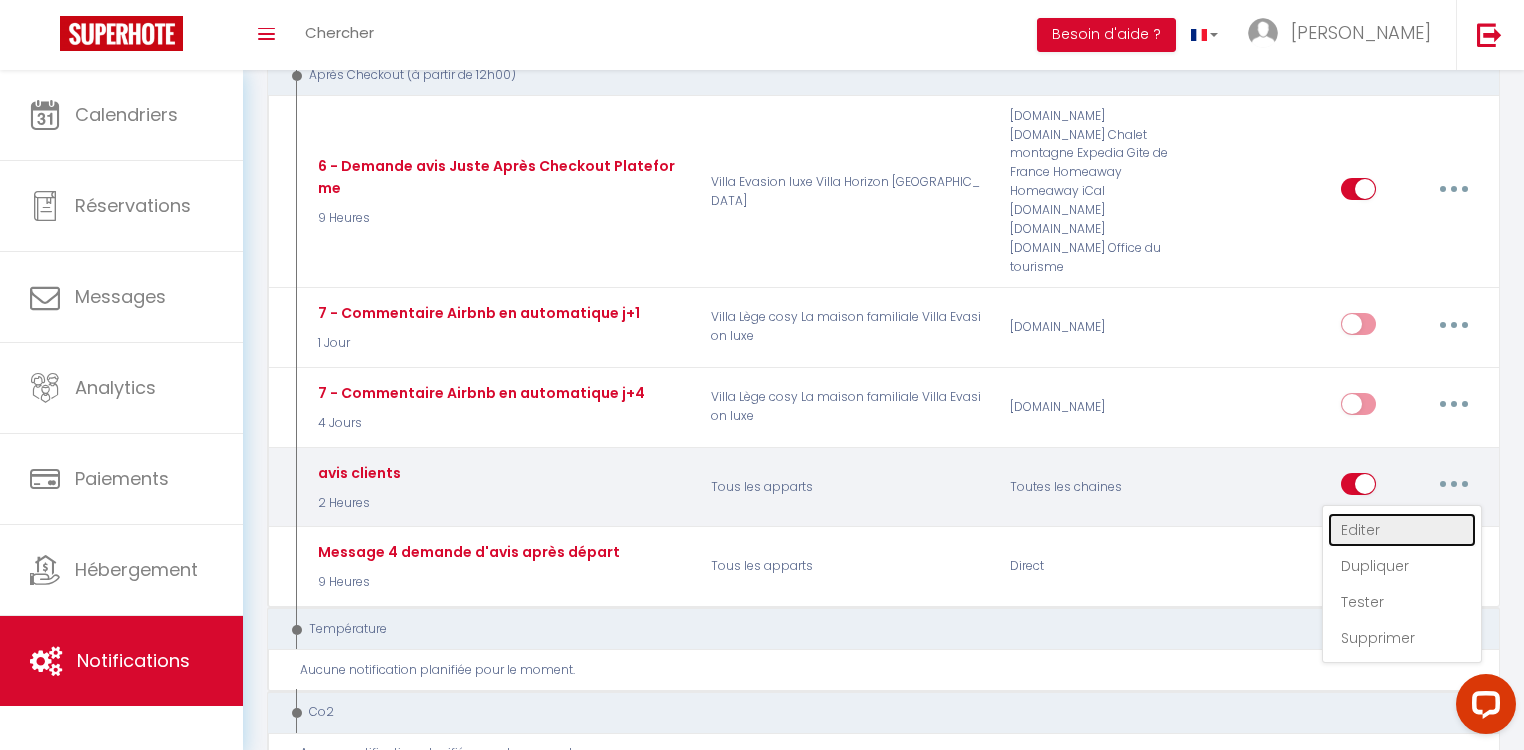 click on "Editer" at bounding box center [1402, 530] 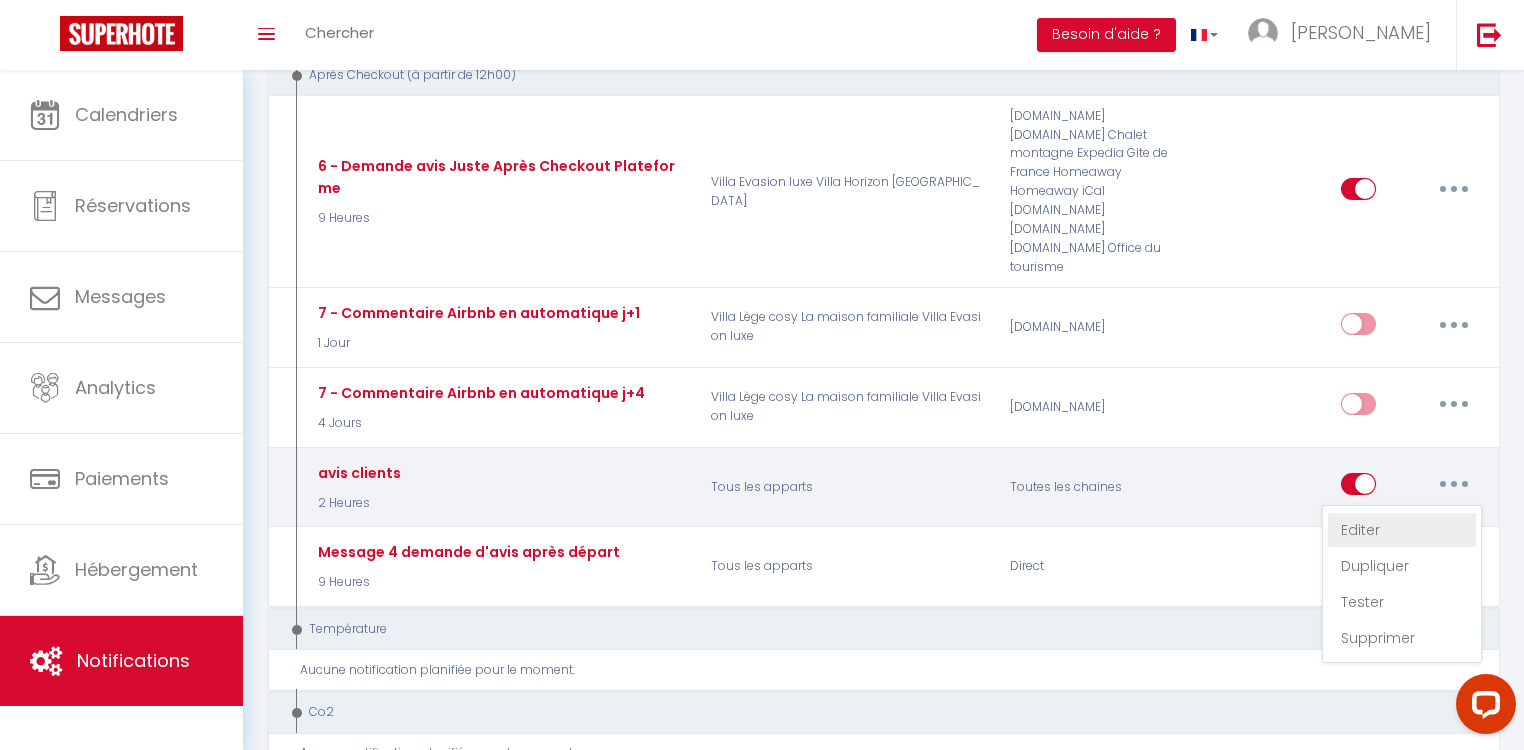 type on "avis clients" 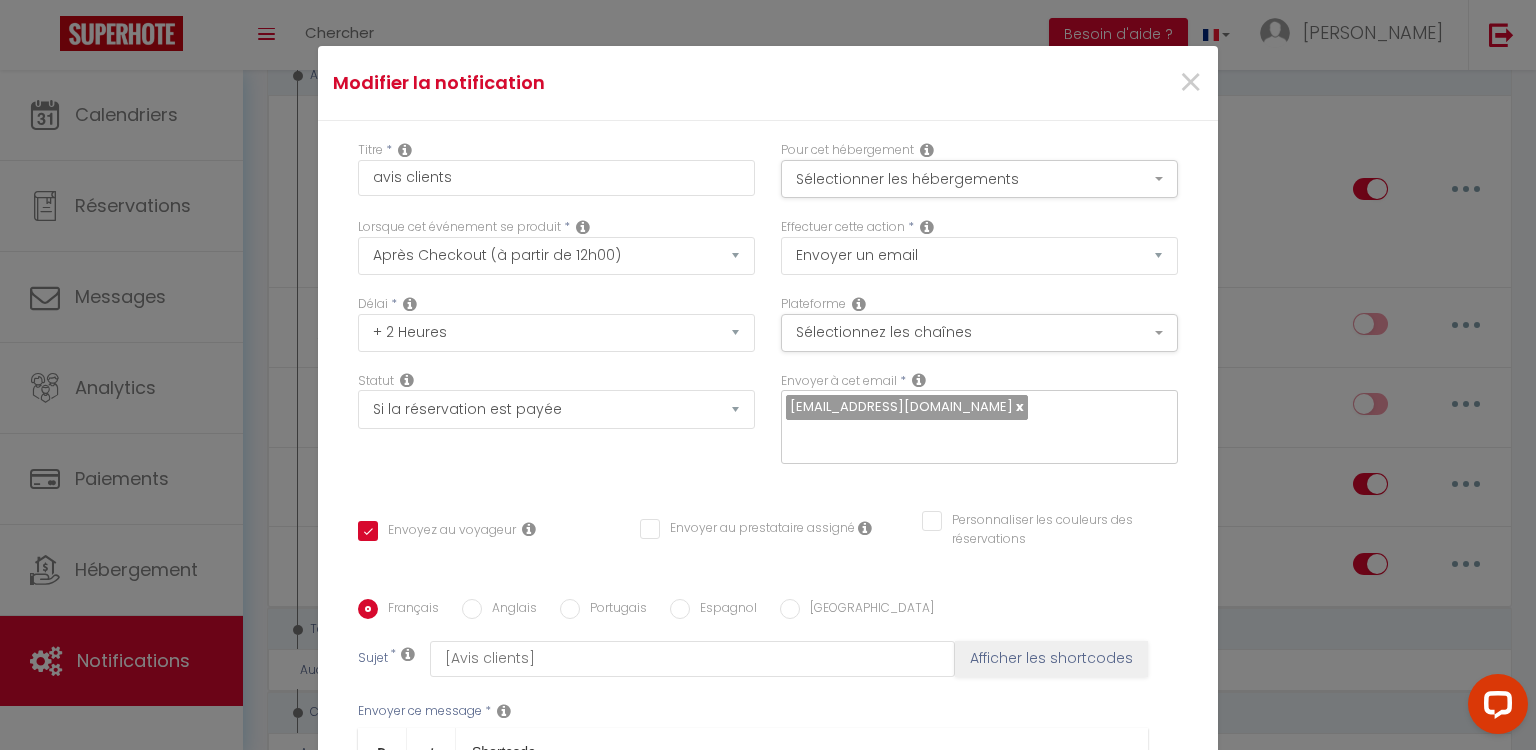 scroll, scrollTop: 157, scrollLeft: 0, axis: vertical 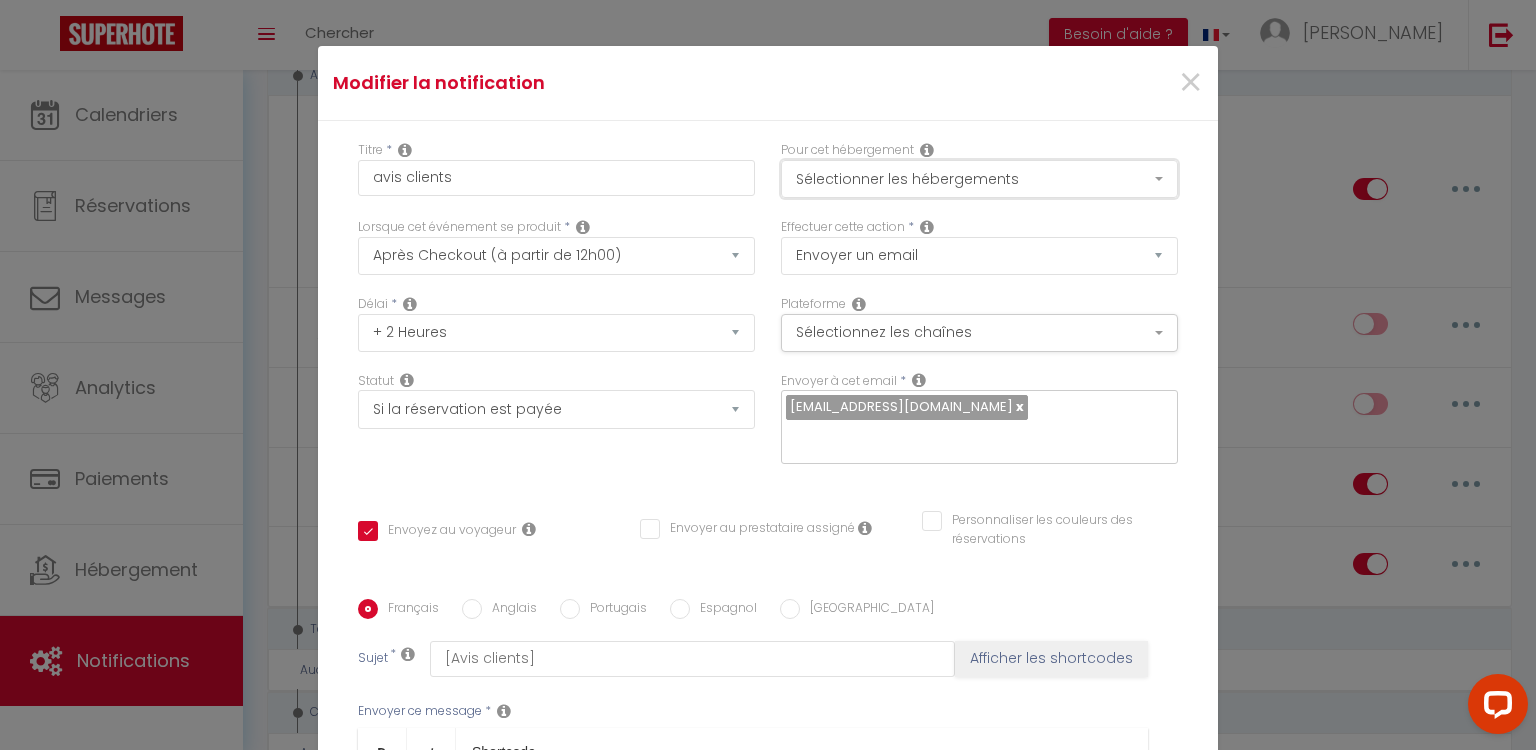 click on "Sélectionner les hébergements" at bounding box center [979, 179] 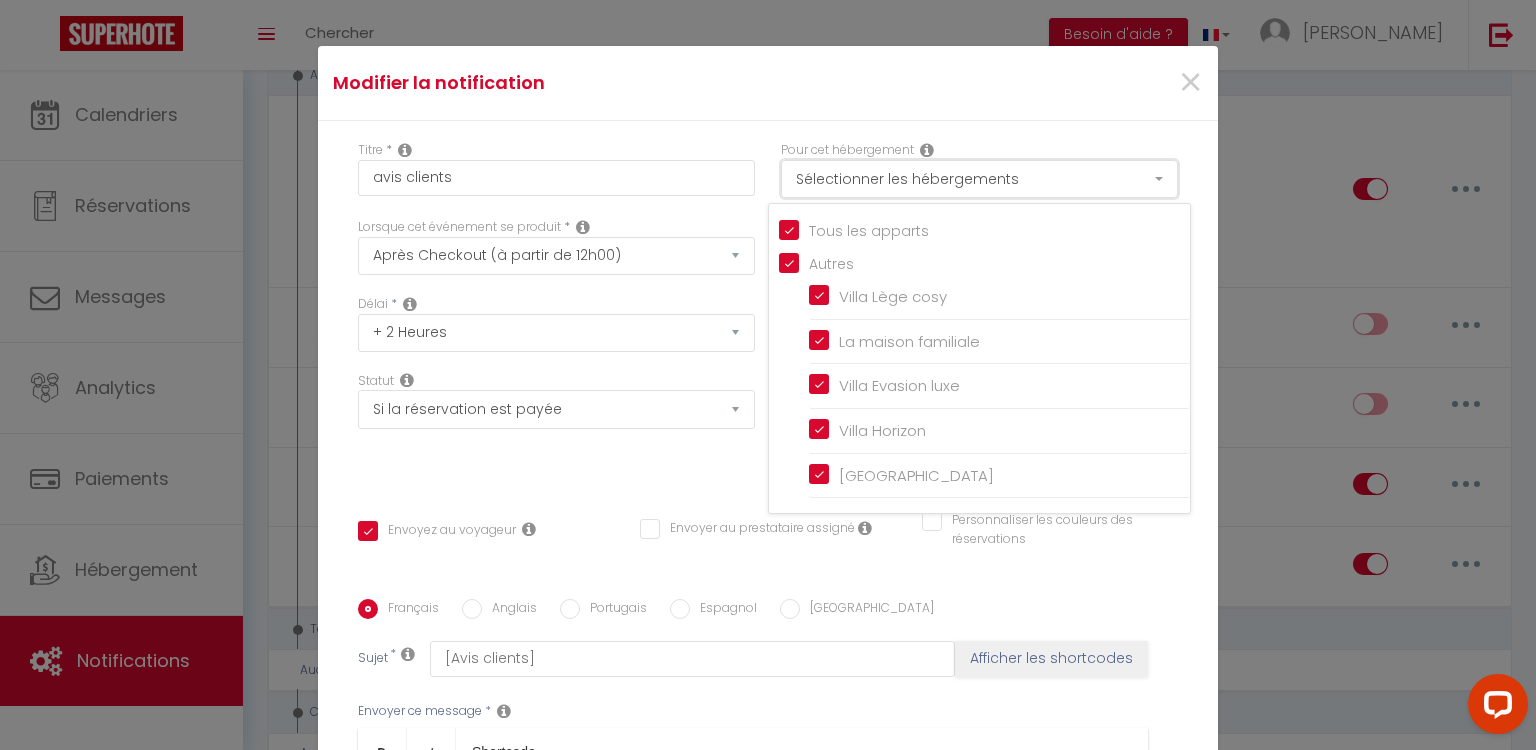 click on "Sélectionner les hébergements" at bounding box center [979, 179] 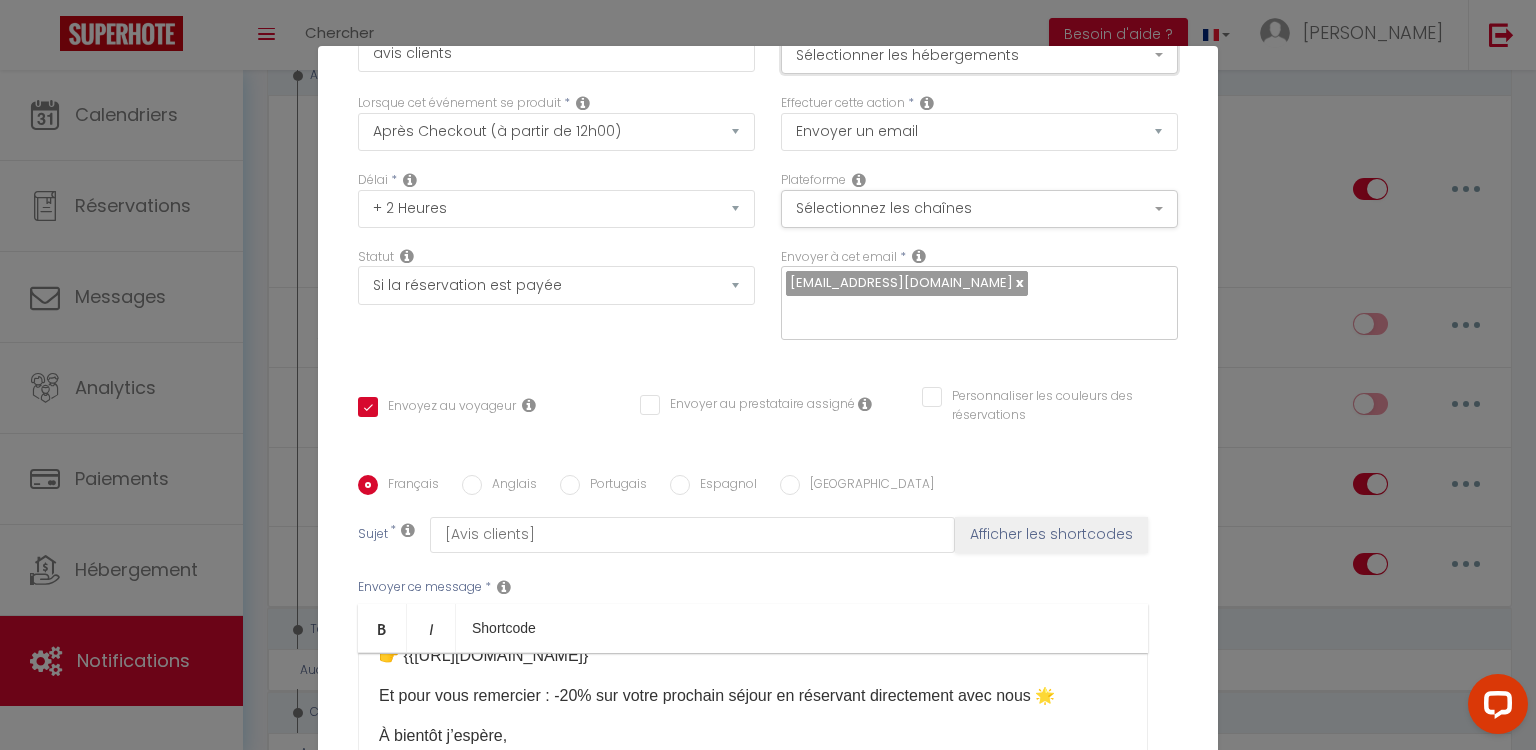 scroll, scrollTop: 240, scrollLeft: 0, axis: vertical 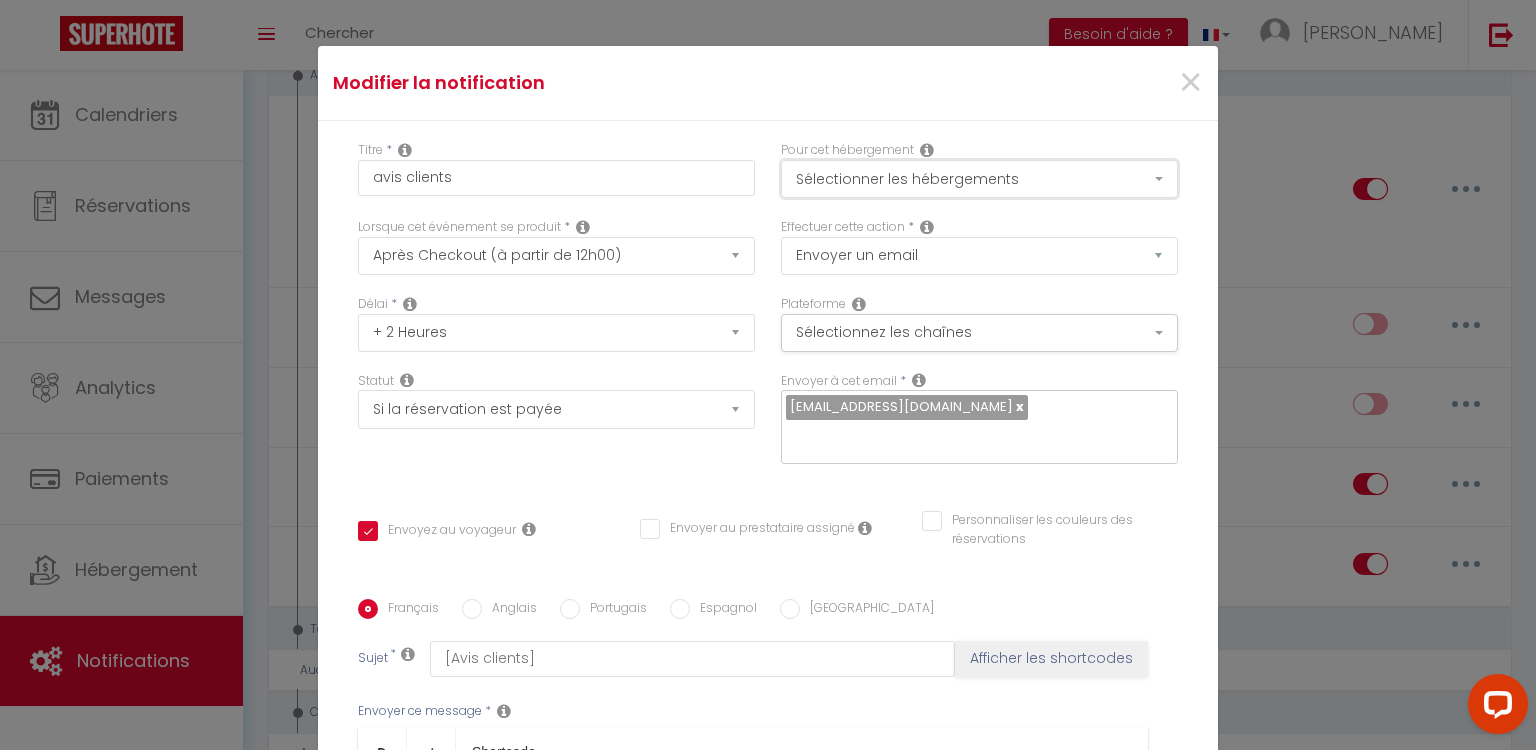 click on "Sélectionner les hébergements" at bounding box center (979, 179) 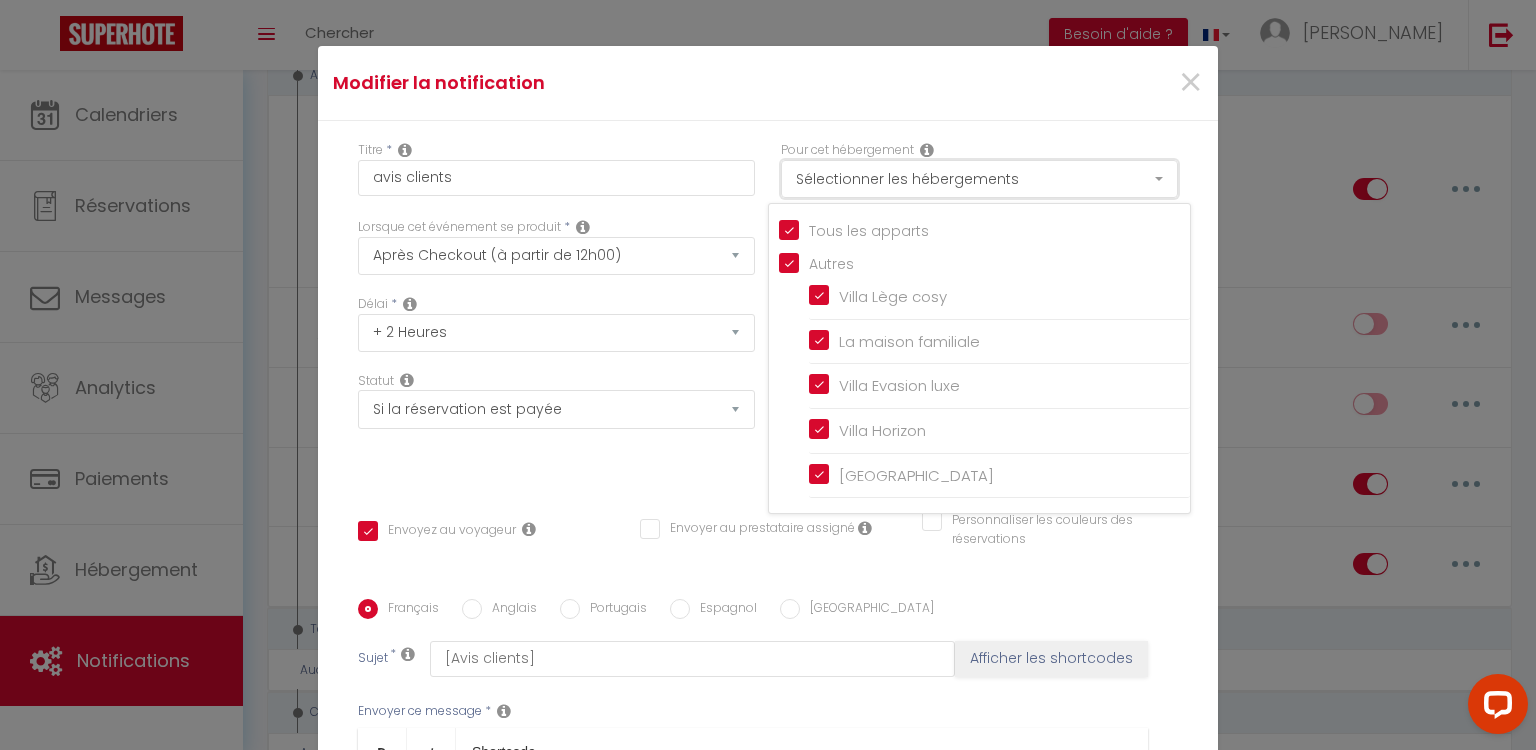 click on "Sélectionner les hébergements" at bounding box center (979, 179) 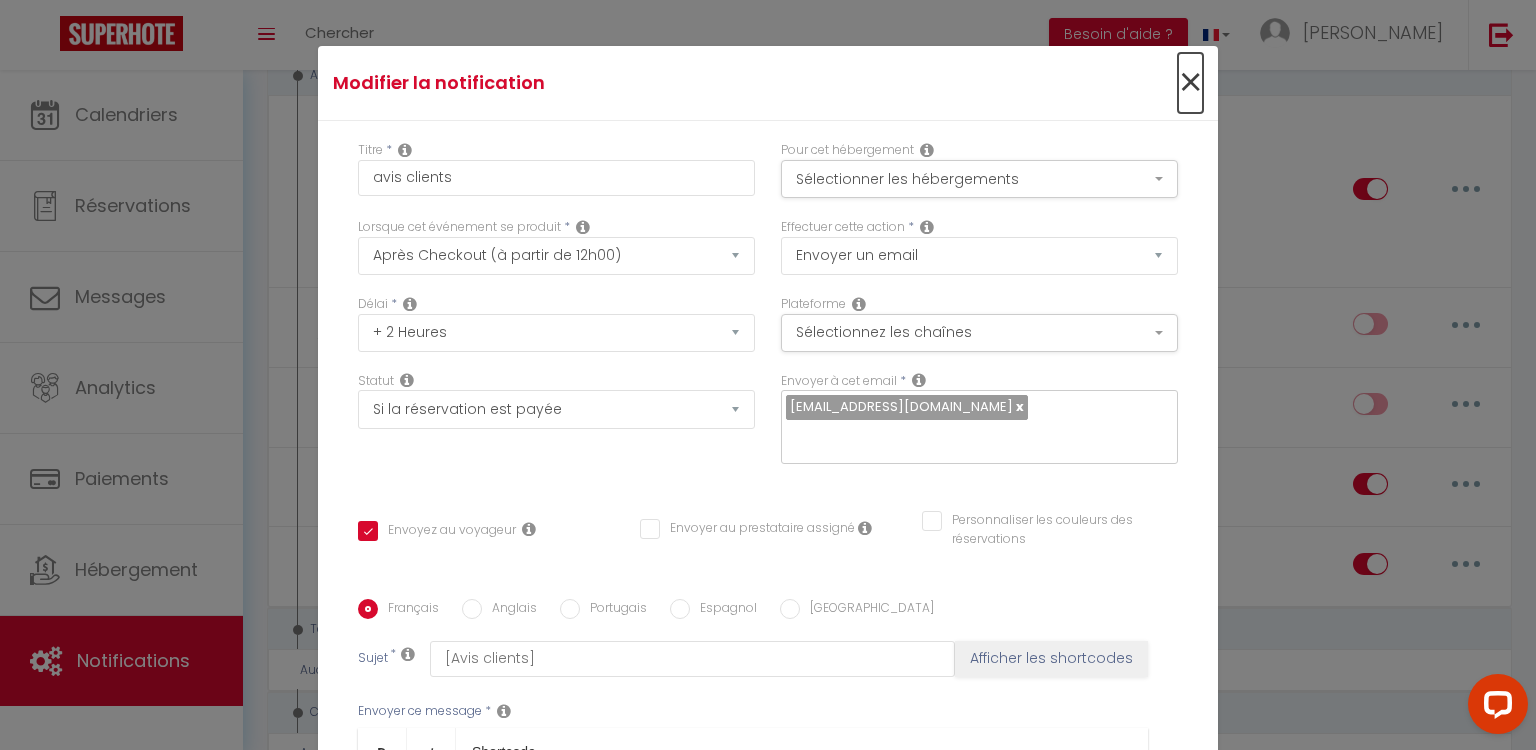 click on "×" at bounding box center (1190, 83) 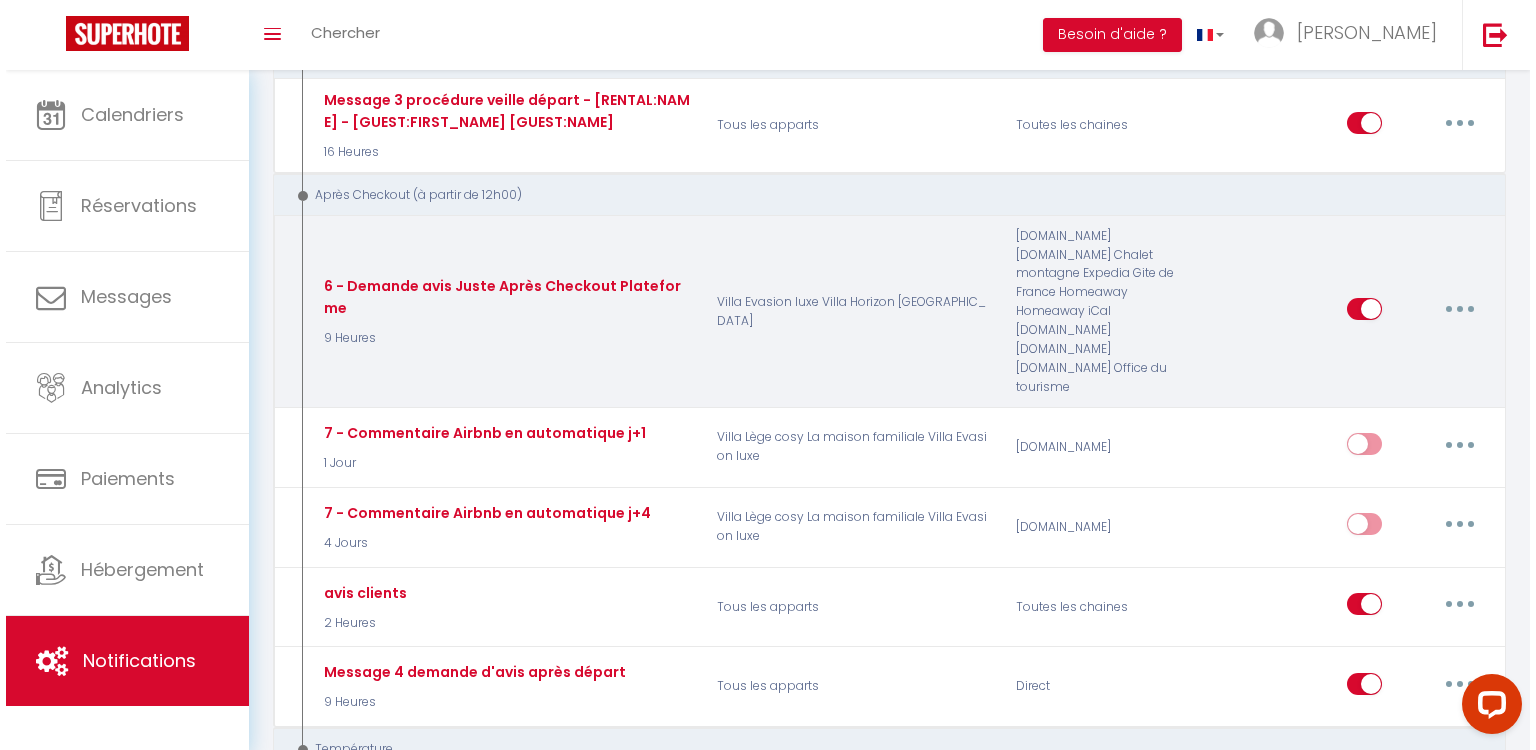 scroll, scrollTop: 480, scrollLeft: 0, axis: vertical 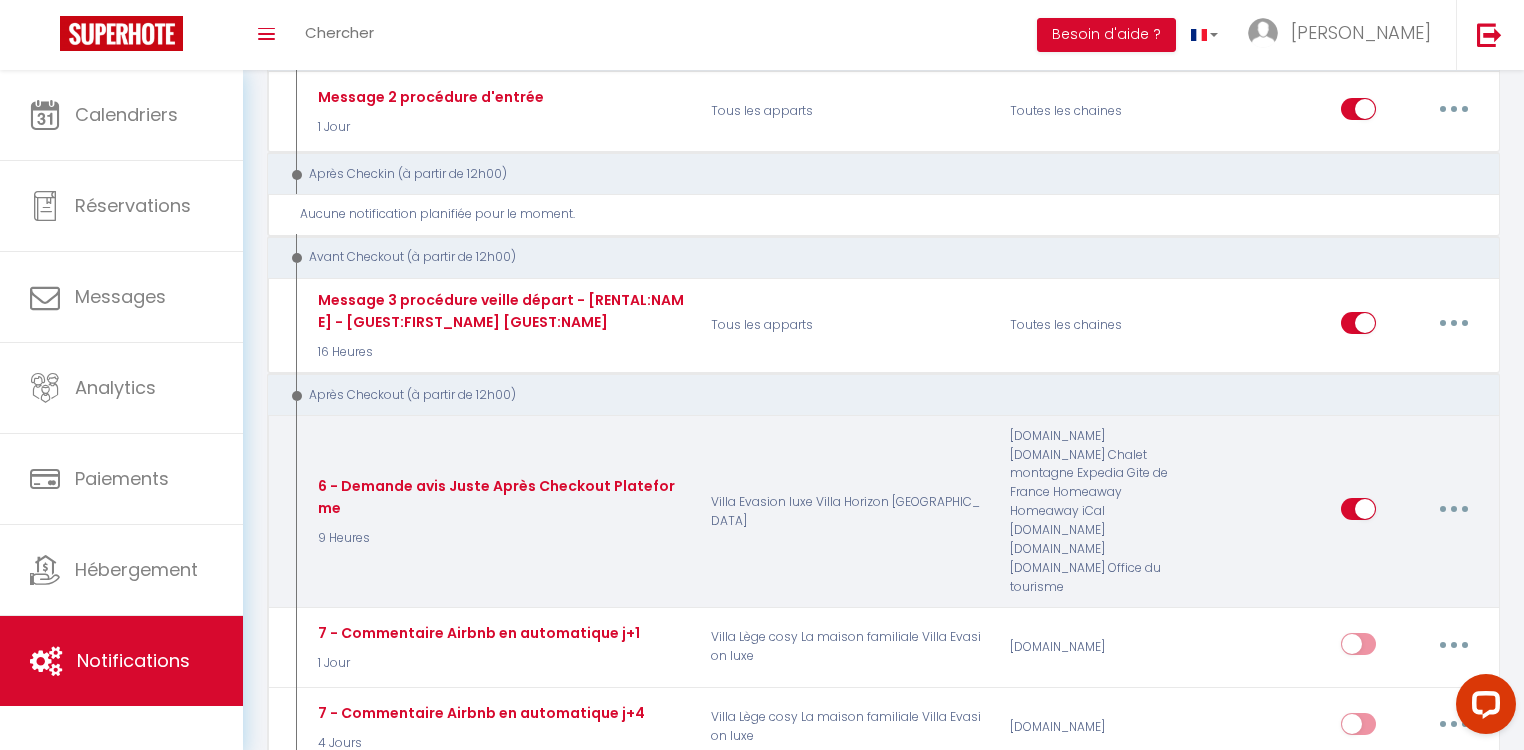 click at bounding box center (1454, 509) 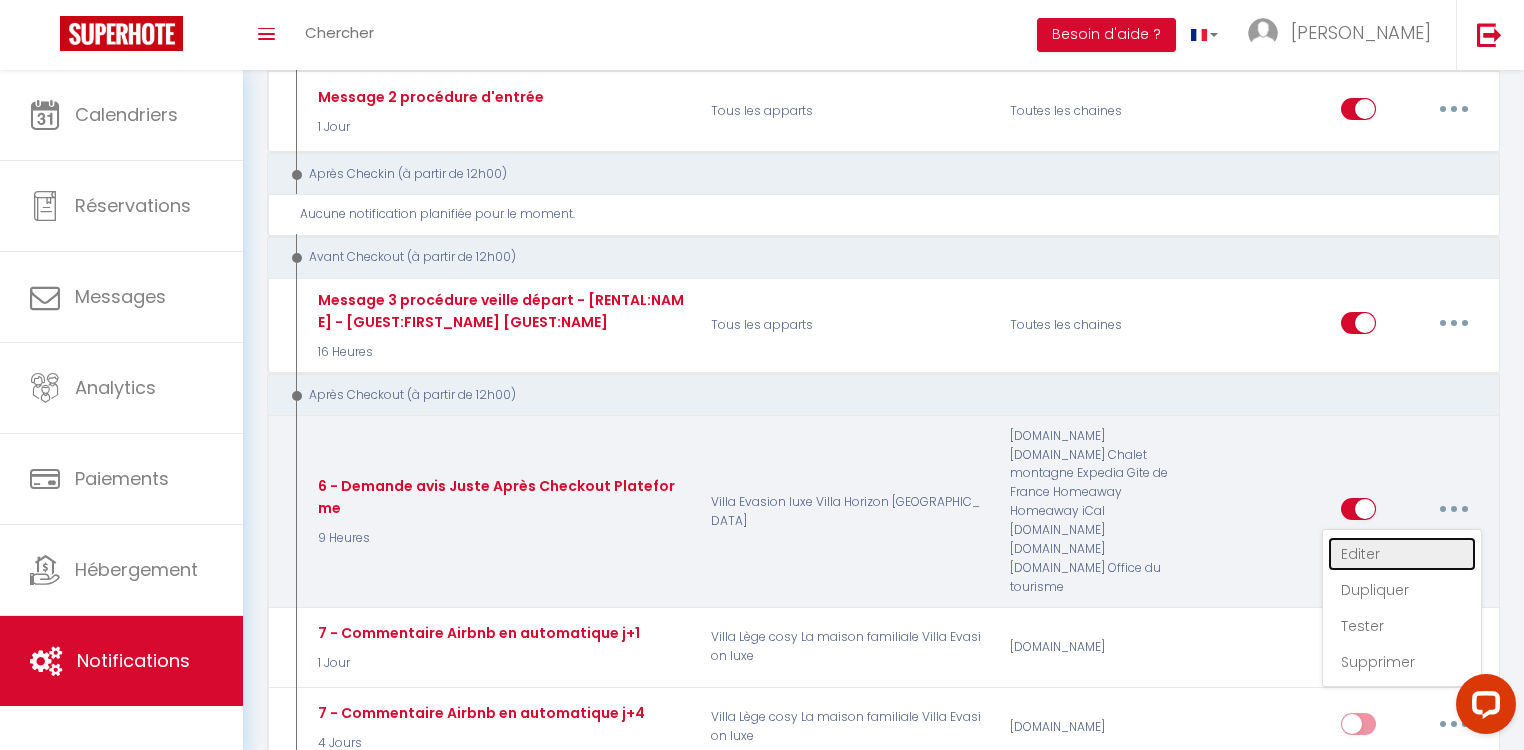 click on "Editer" at bounding box center [1402, 554] 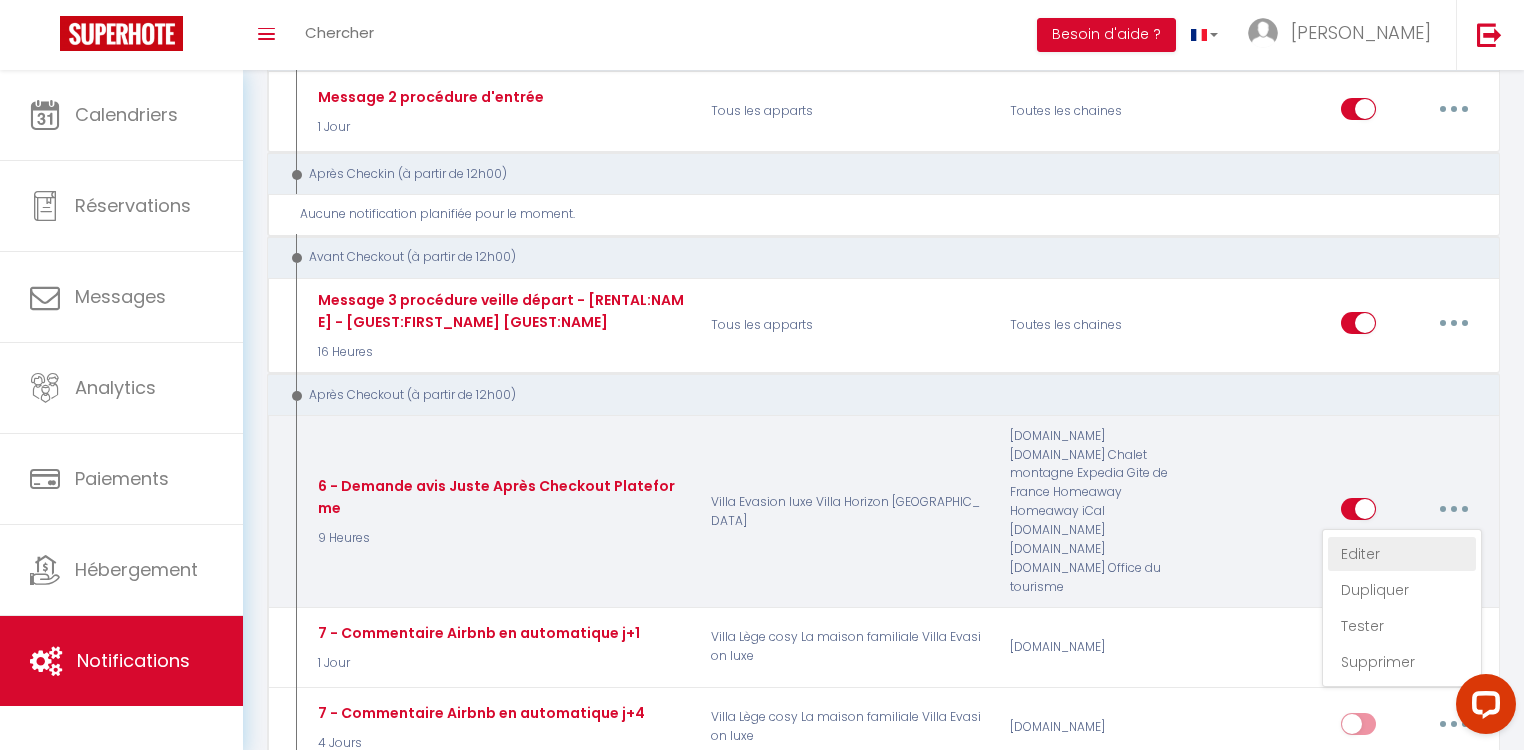 type on "6 - Demande avis Juste Après Checkout Plateforme" 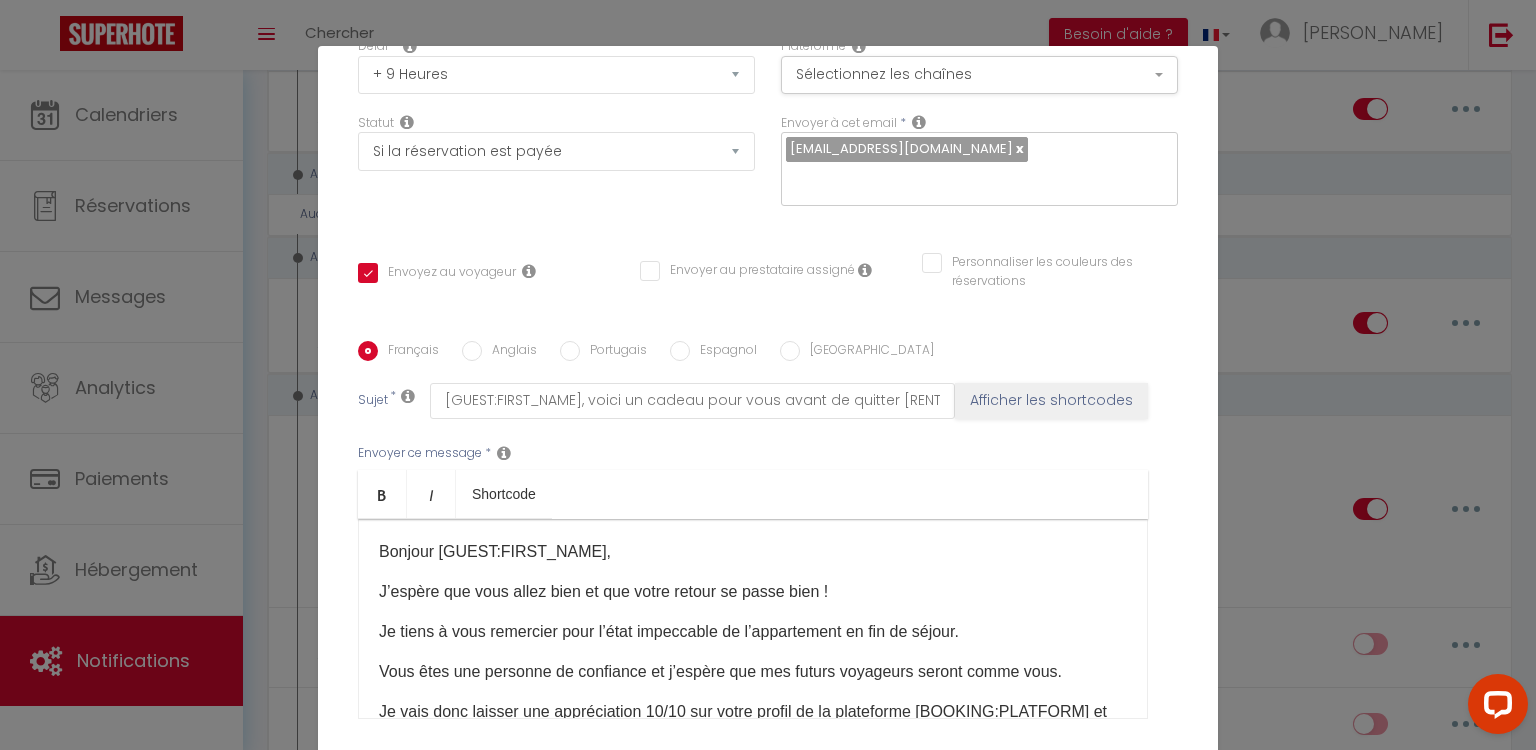 scroll, scrollTop: 320, scrollLeft: 0, axis: vertical 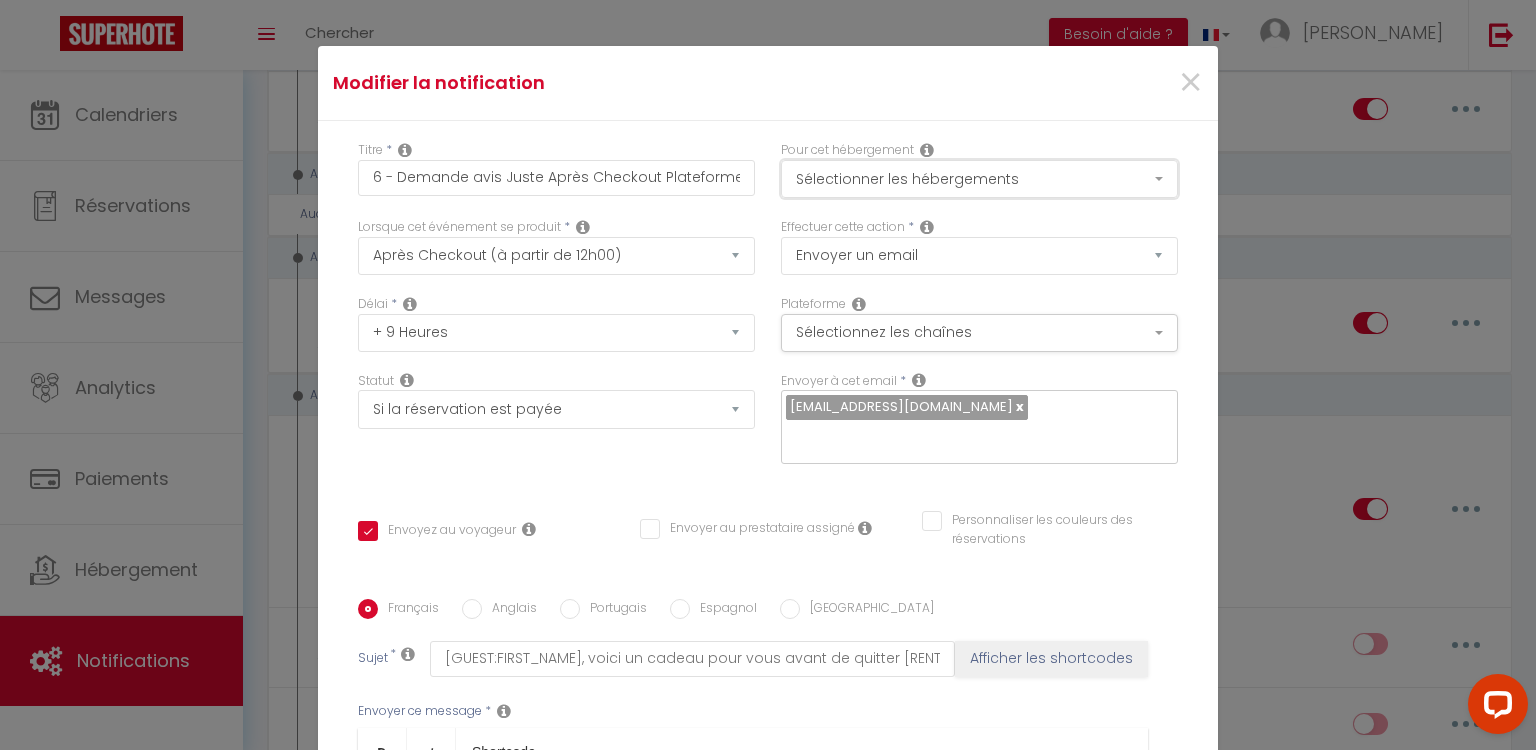 click on "Sélectionner les hébergements" at bounding box center [979, 179] 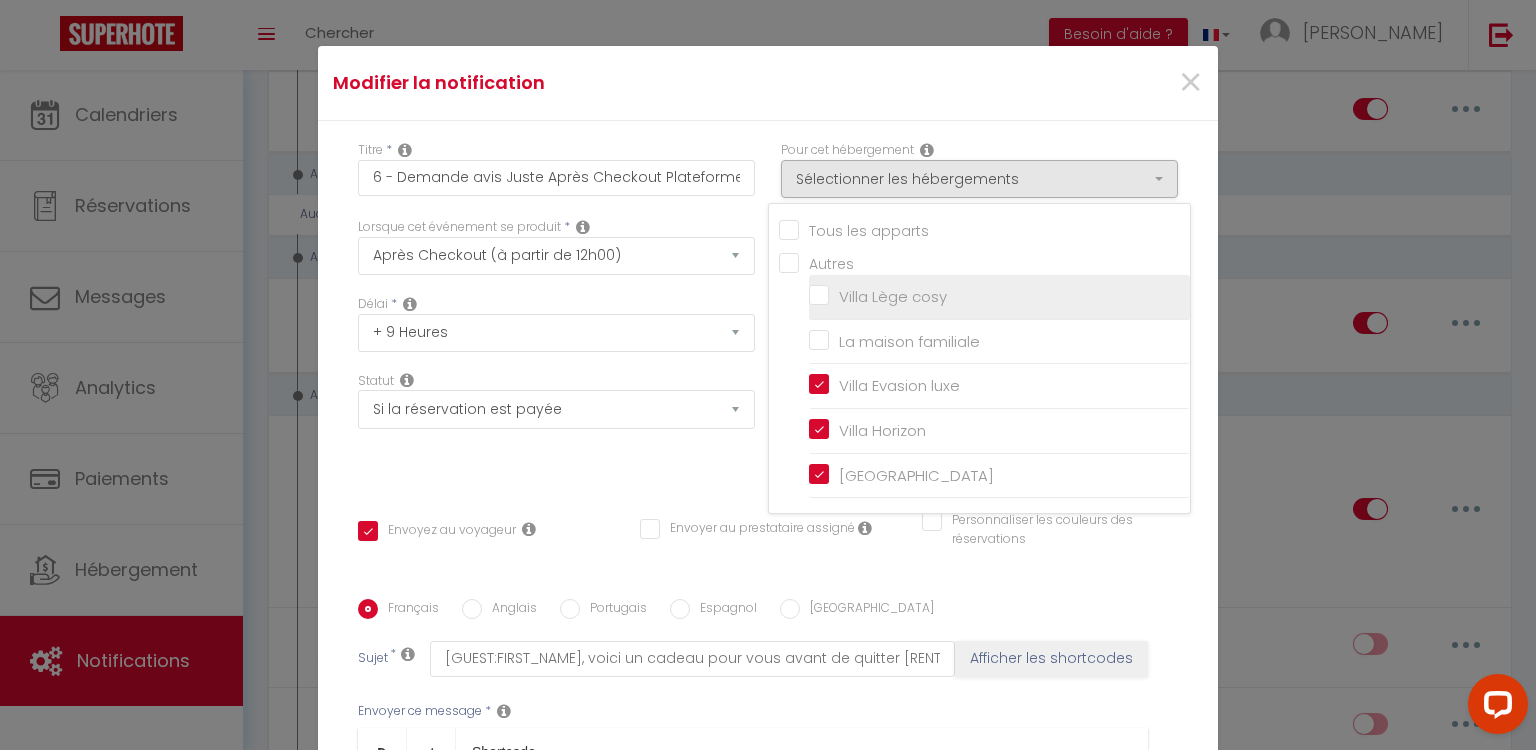 click on "Villa Lège cosy" at bounding box center [999, 297] 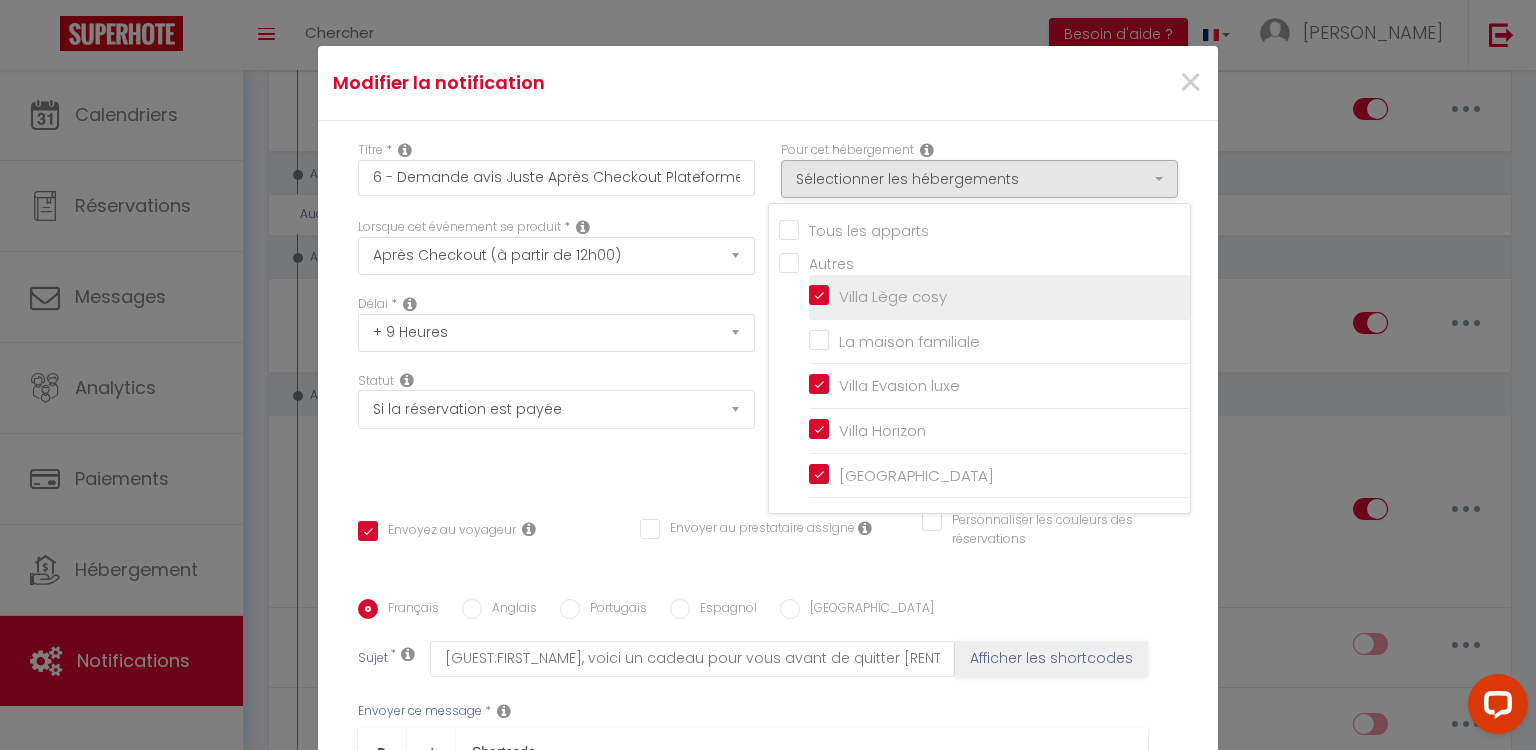 checkbox on "false" 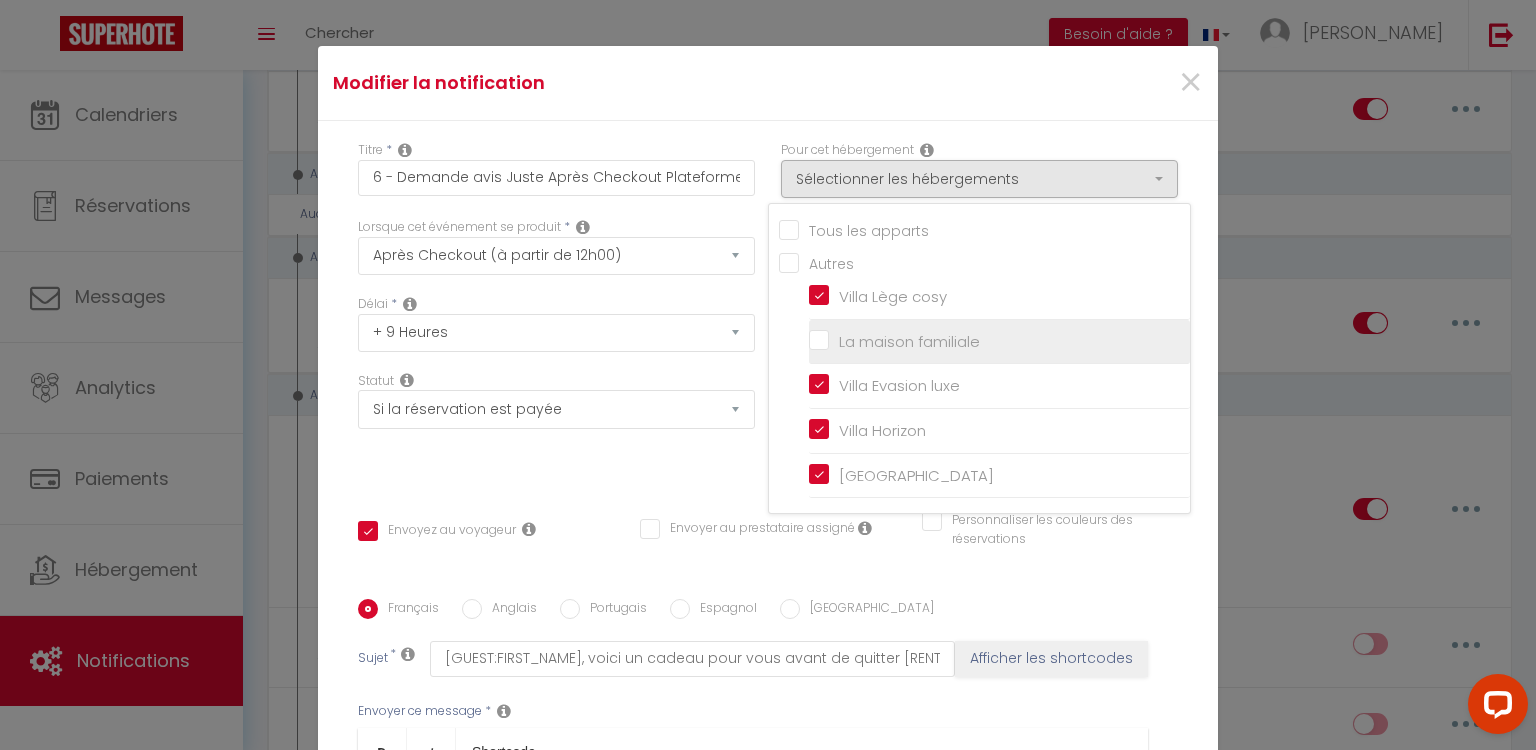 click on "La maison familiale" at bounding box center (999, 342) 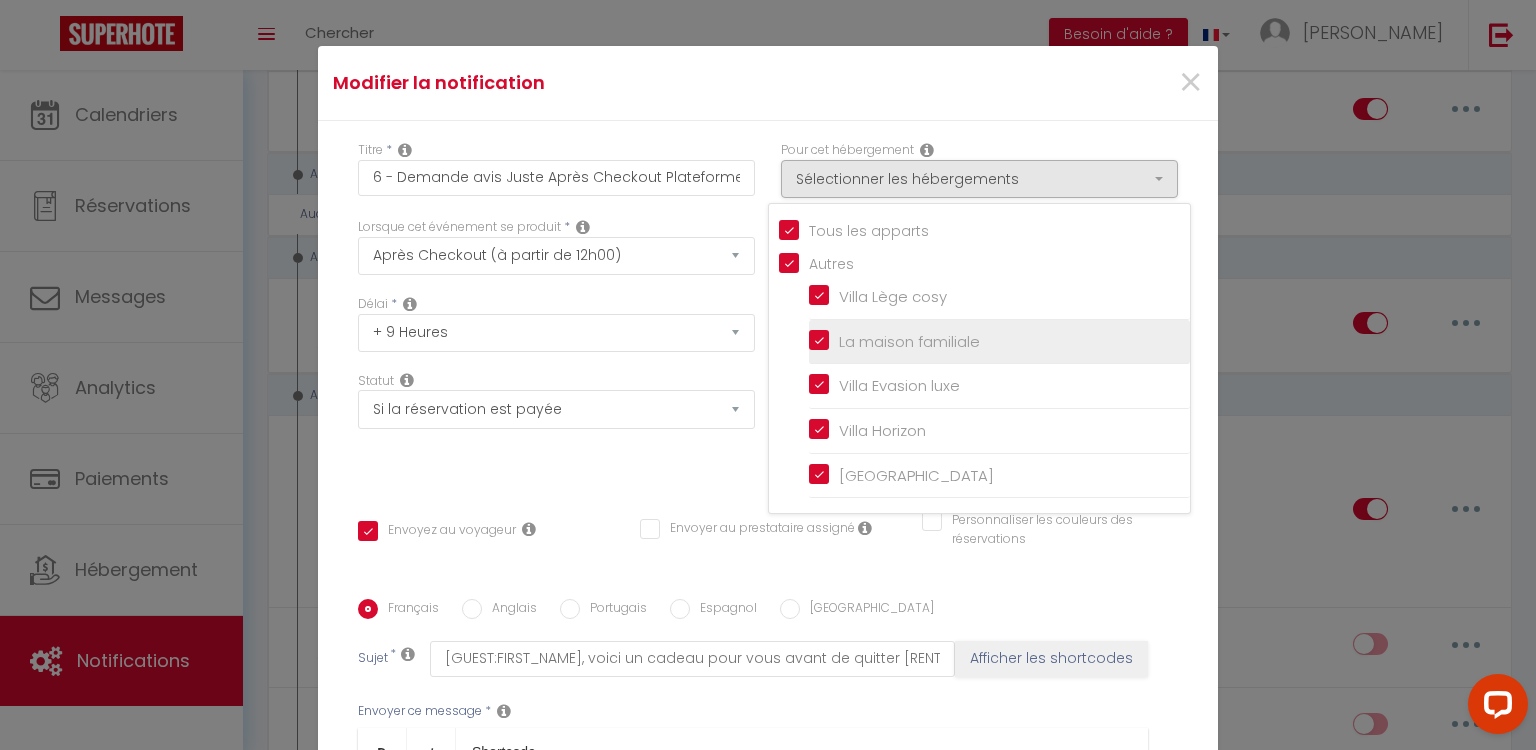 checkbox on "true" 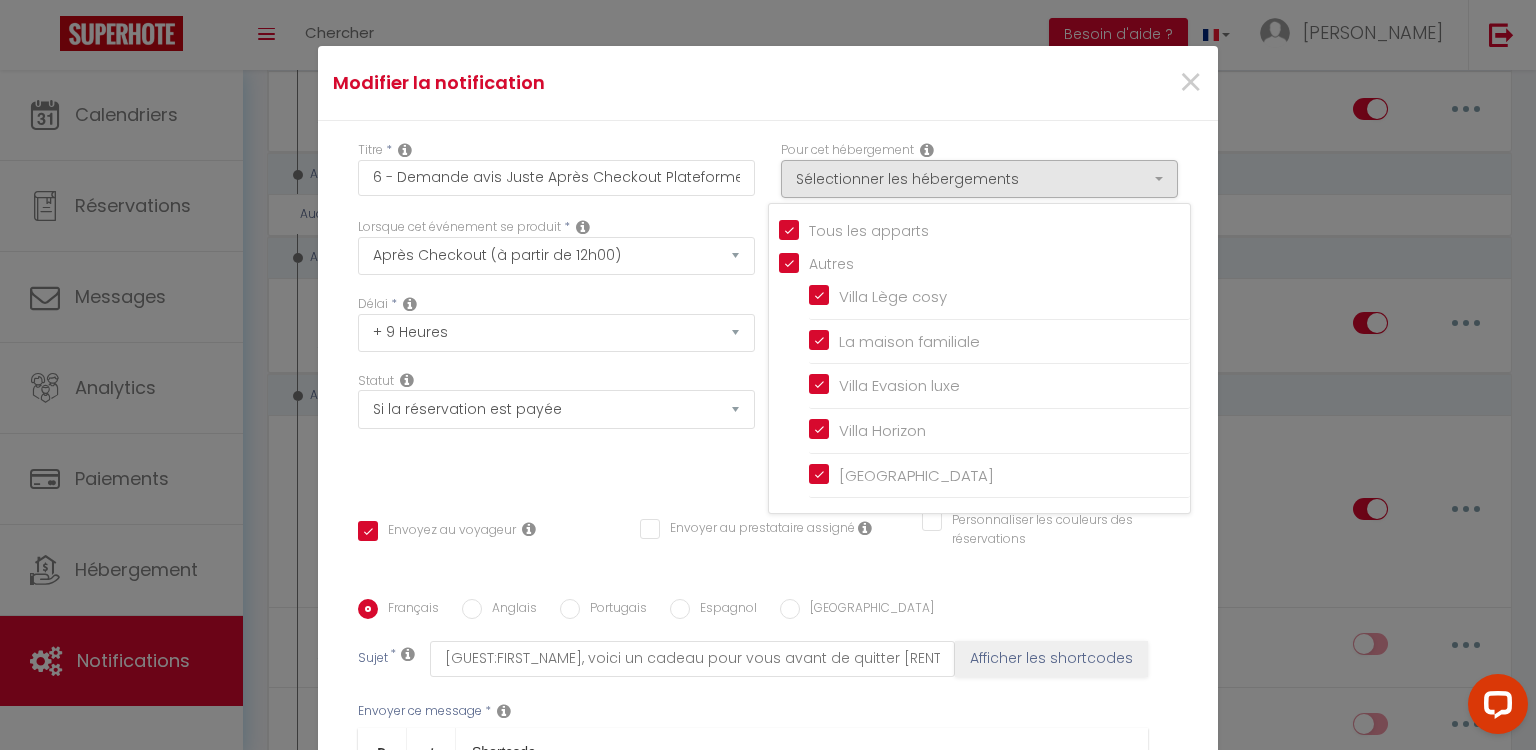 scroll, scrollTop: 342, scrollLeft: 0, axis: vertical 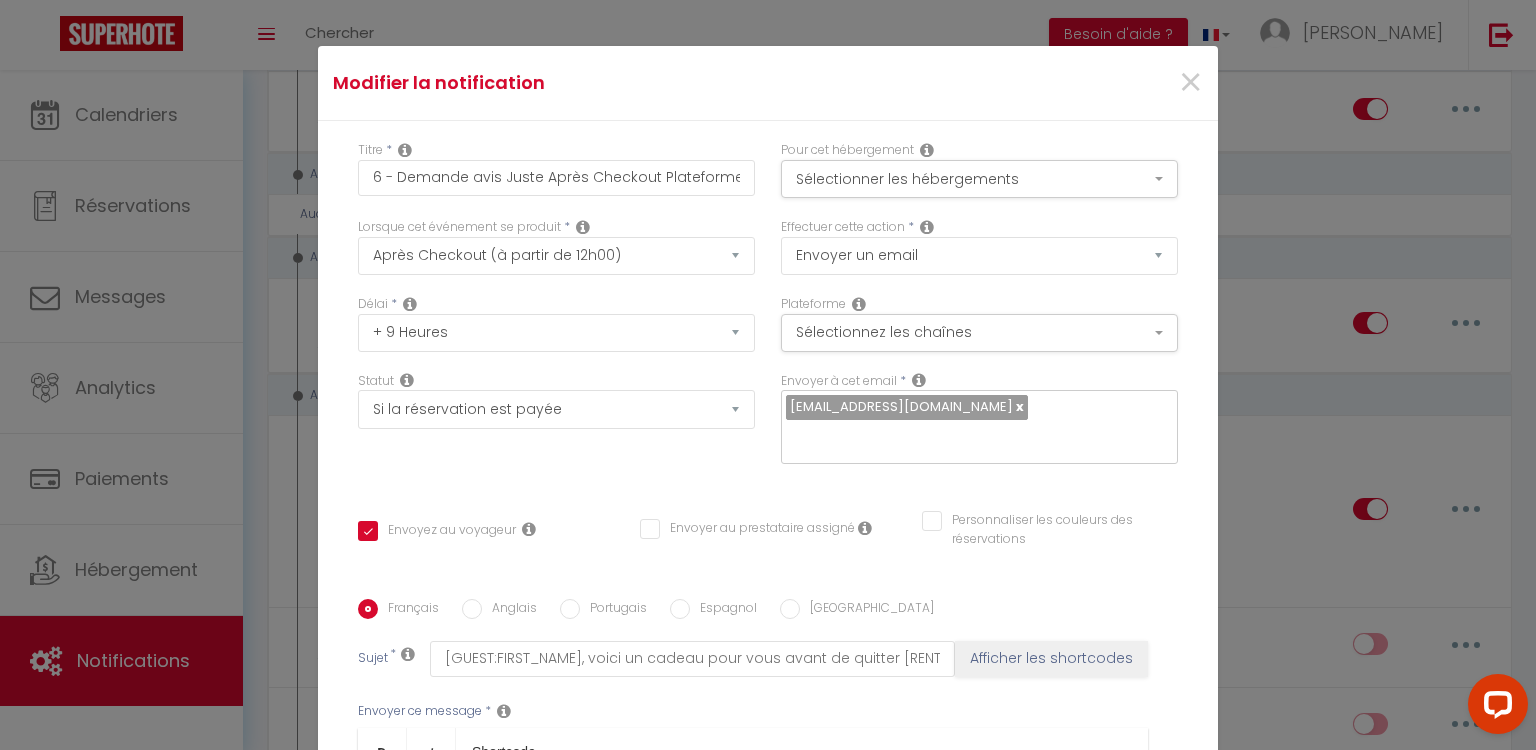 click on "Plateforme
Sélectionnez les chaînes
Toutes les chaines     Direct   [DOMAIN_NAME]   [DOMAIN_NAME]   Chalet montagne   Expedia   Gite de France   Homeaway   Homeaway iCal   [DOMAIN_NAME]   [DOMAIN_NAME]   [DOMAIN_NAME]   Ical   Office du tourisme   VRBO   Website" at bounding box center (979, 333) 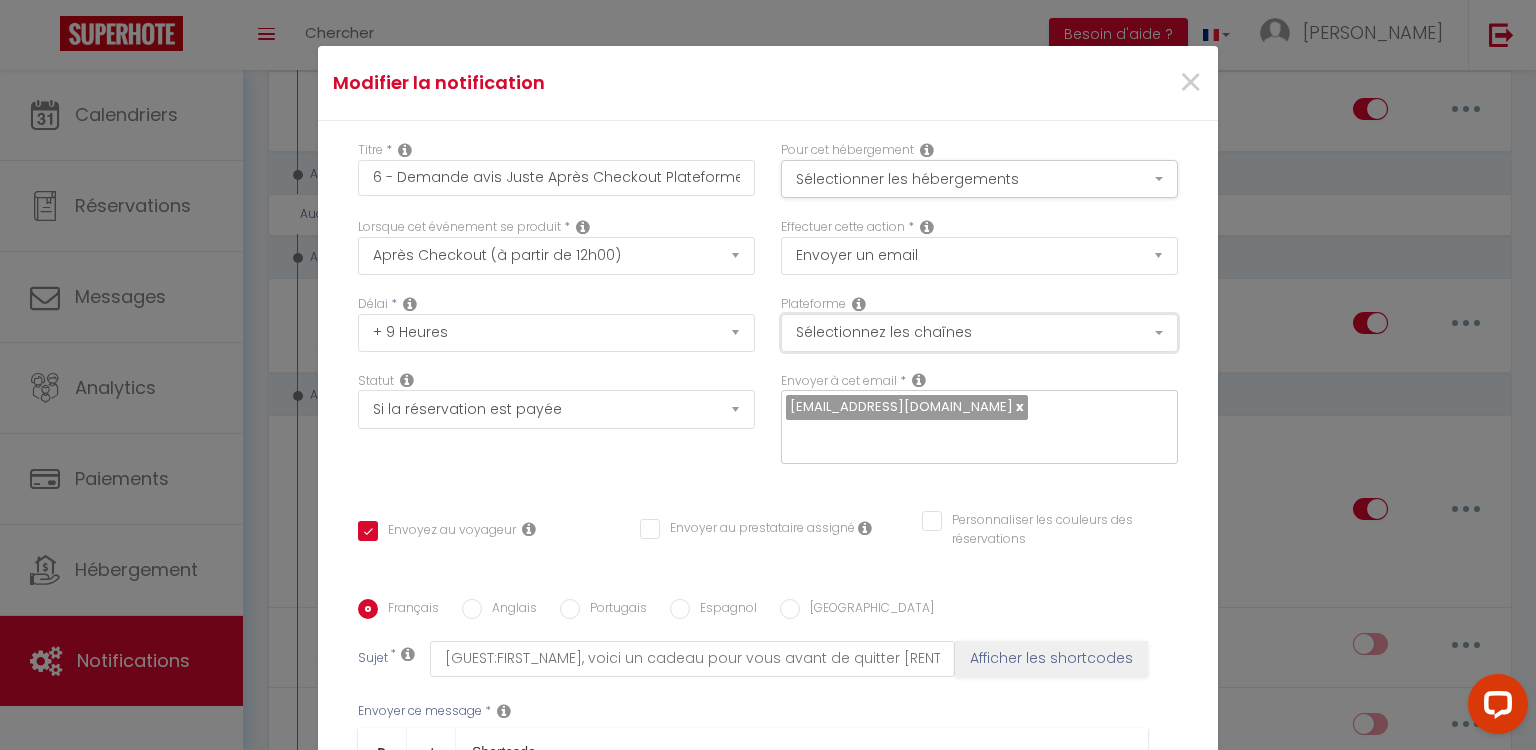 click on "Sélectionnez les chaînes" at bounding box center (979, 333) 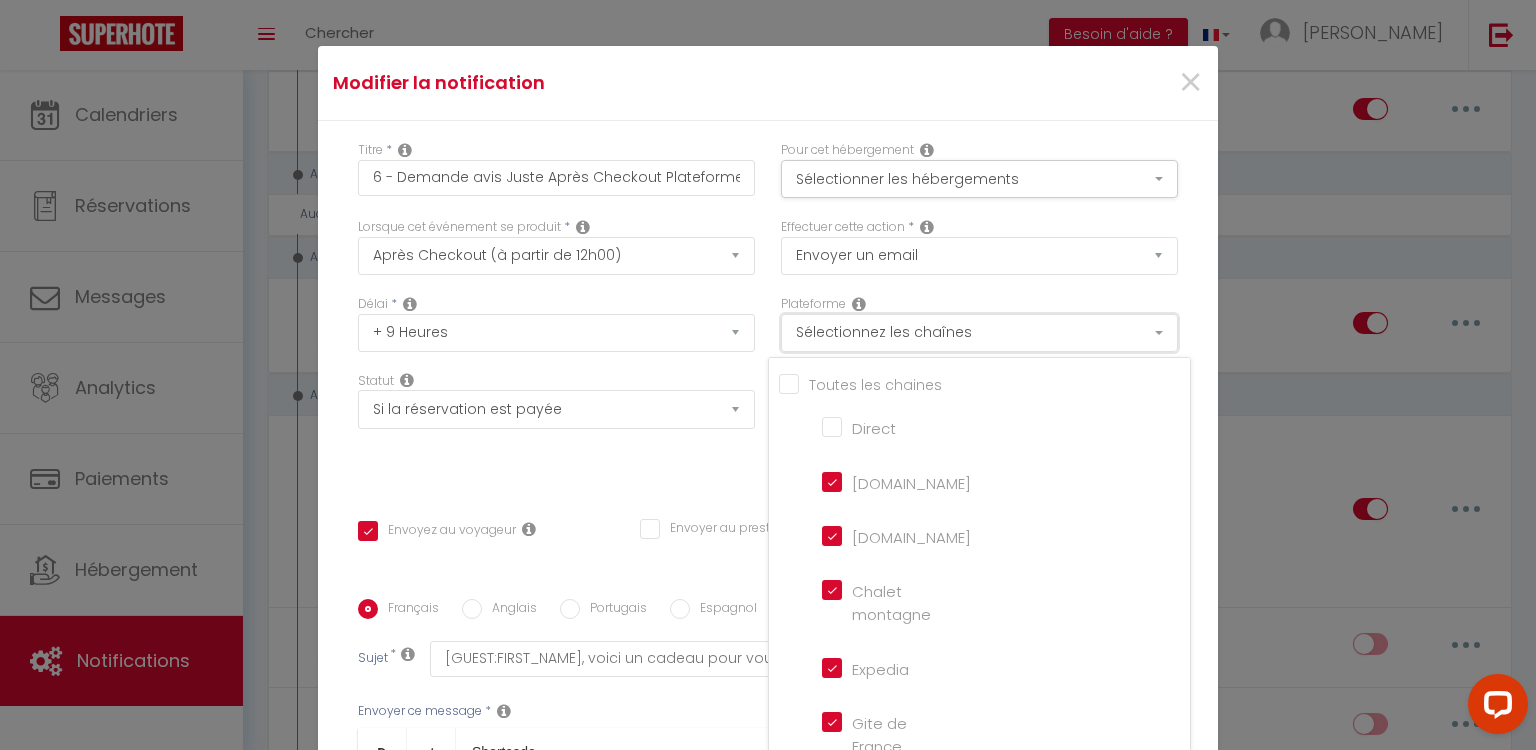 click on "Sélectionnez les chaînes" at bounding box center (979, 333) 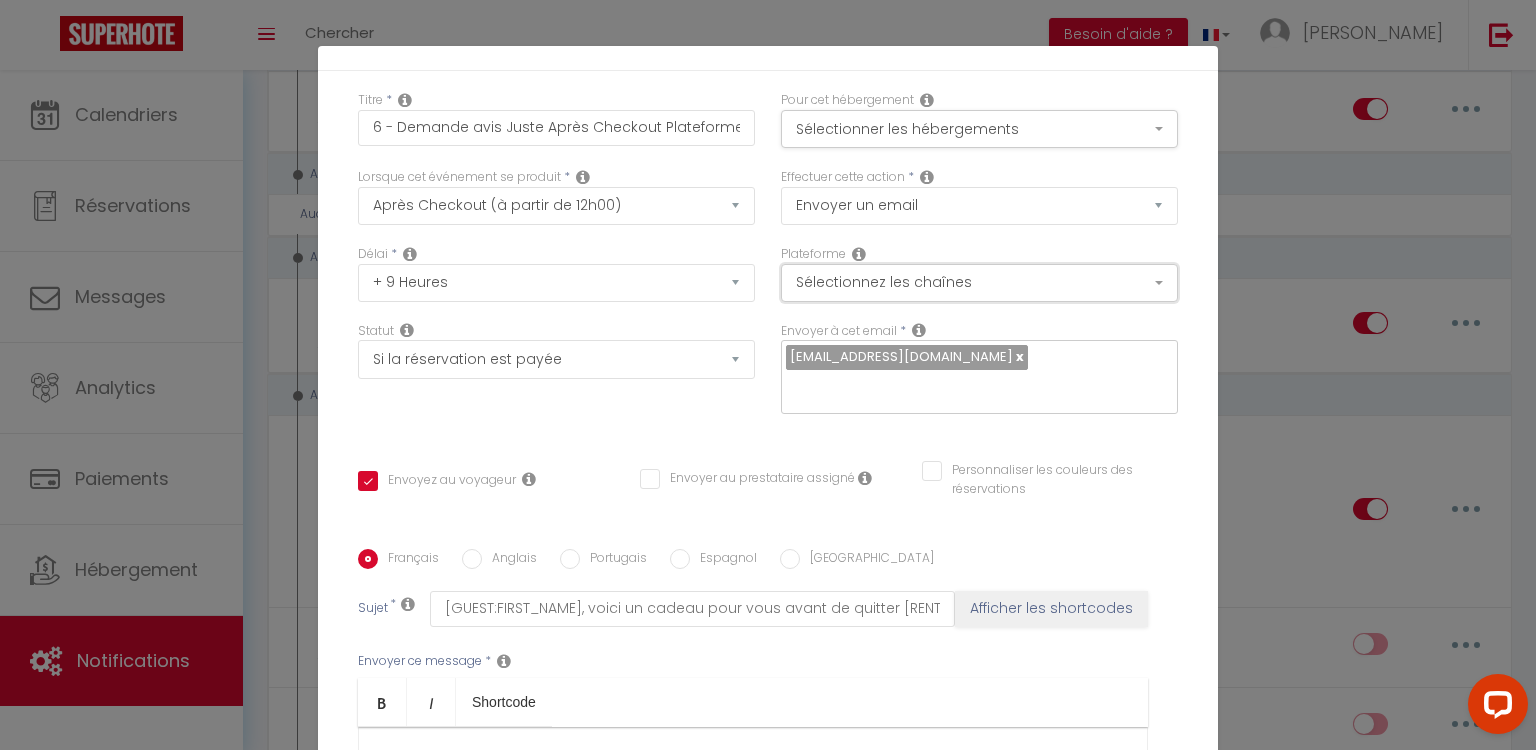 scroll, scrollTop: 0, scrollLeft: 0, axis: both 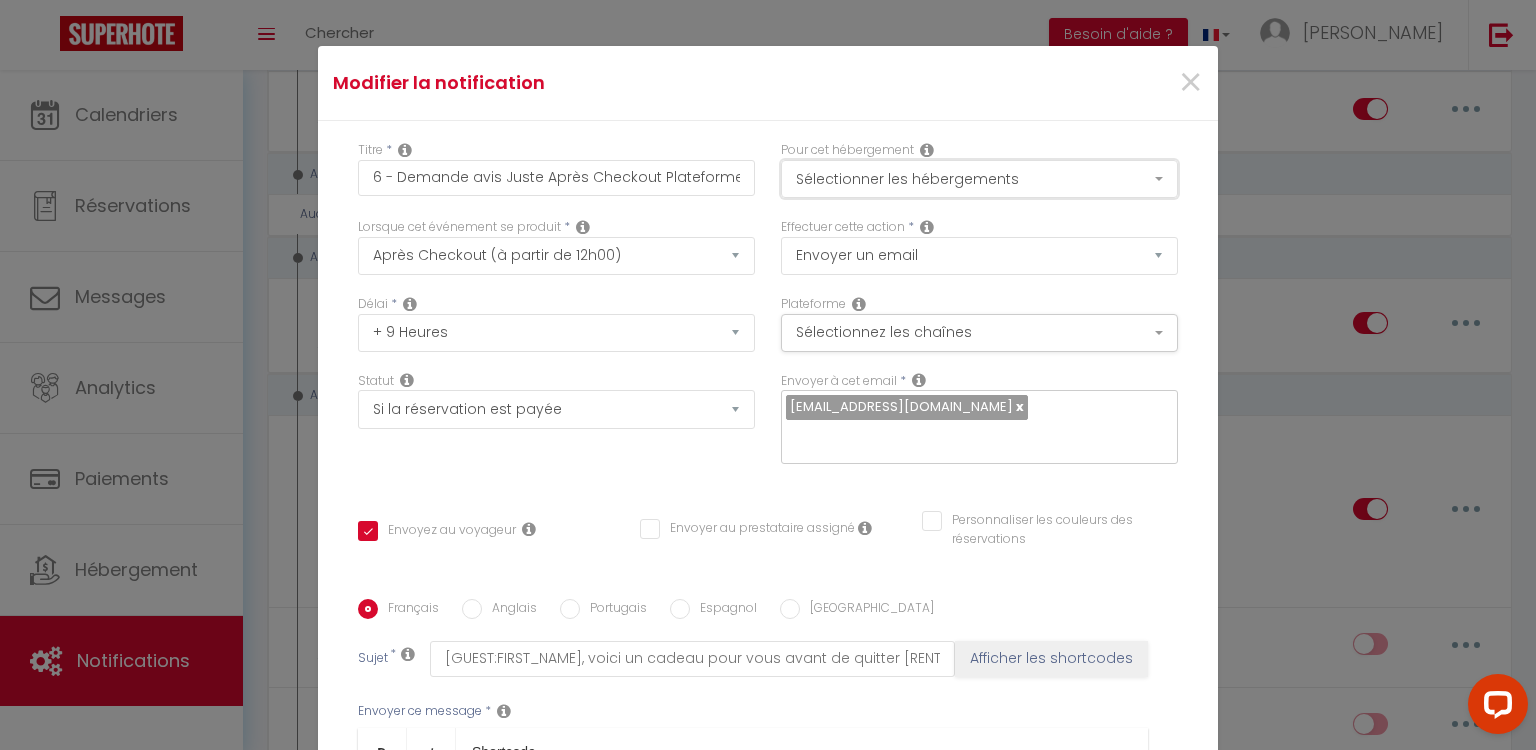 click on "Sélectionner les hébergements" at bounding box center (979, 179) 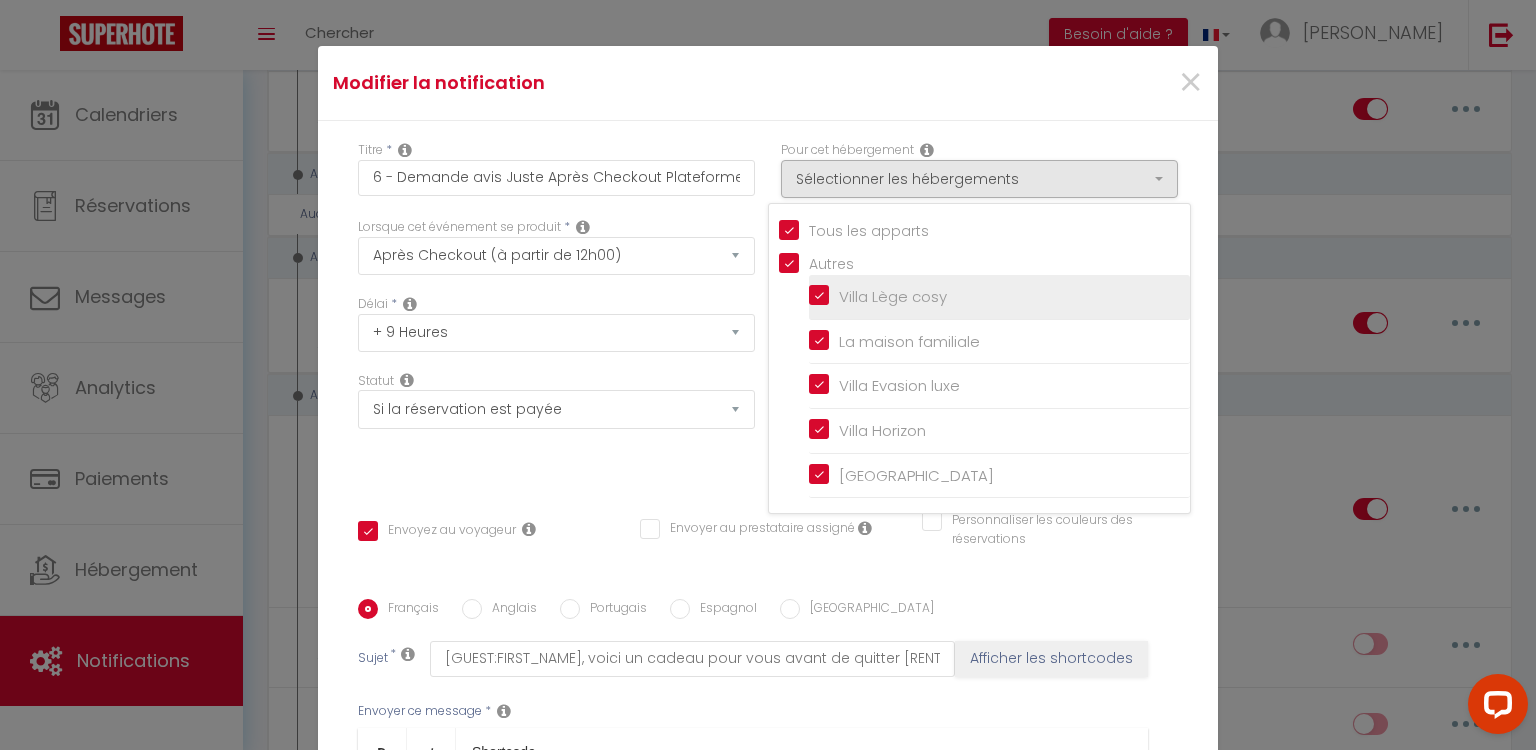 click on "Villa Lège cosy" at bounding box center [999, 297] 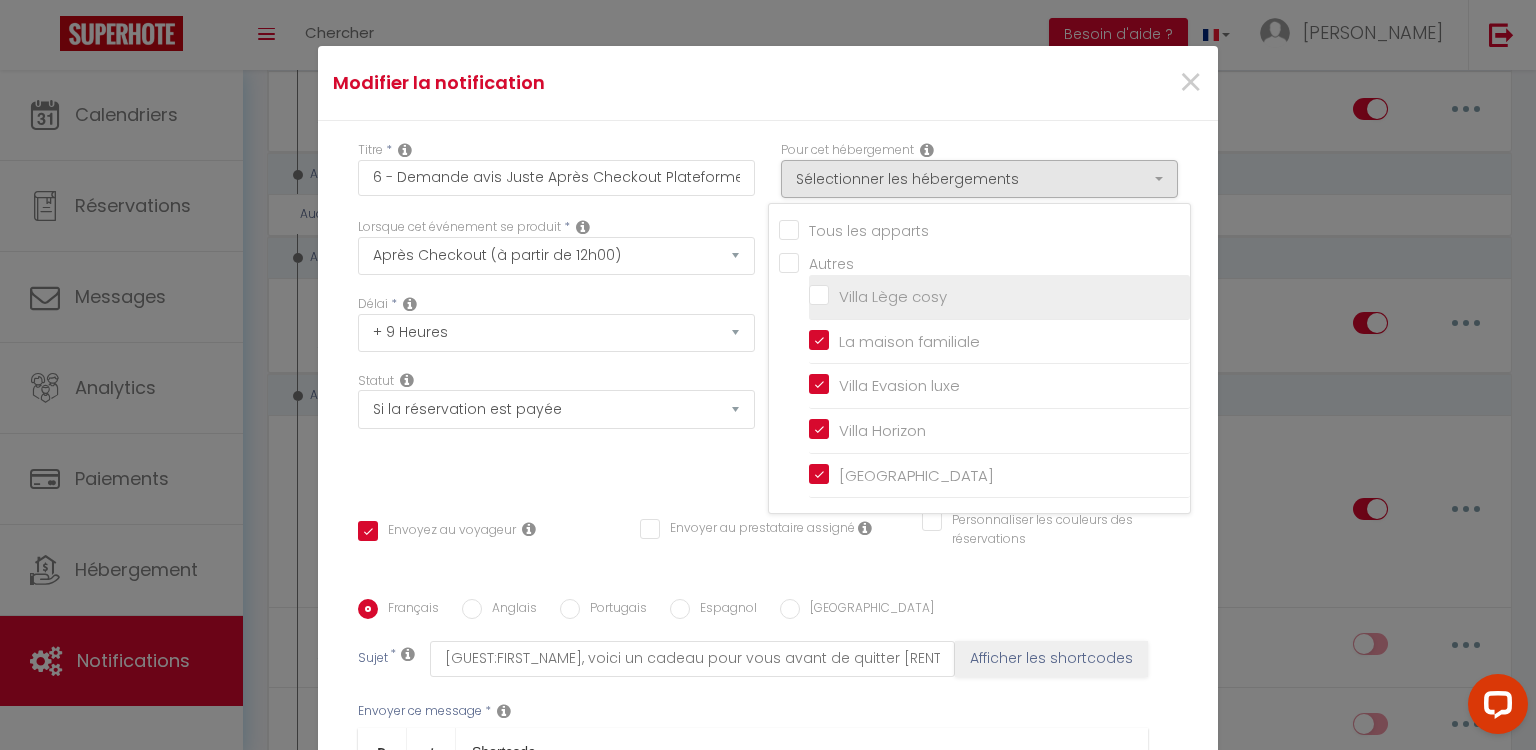 checkbox on "false" 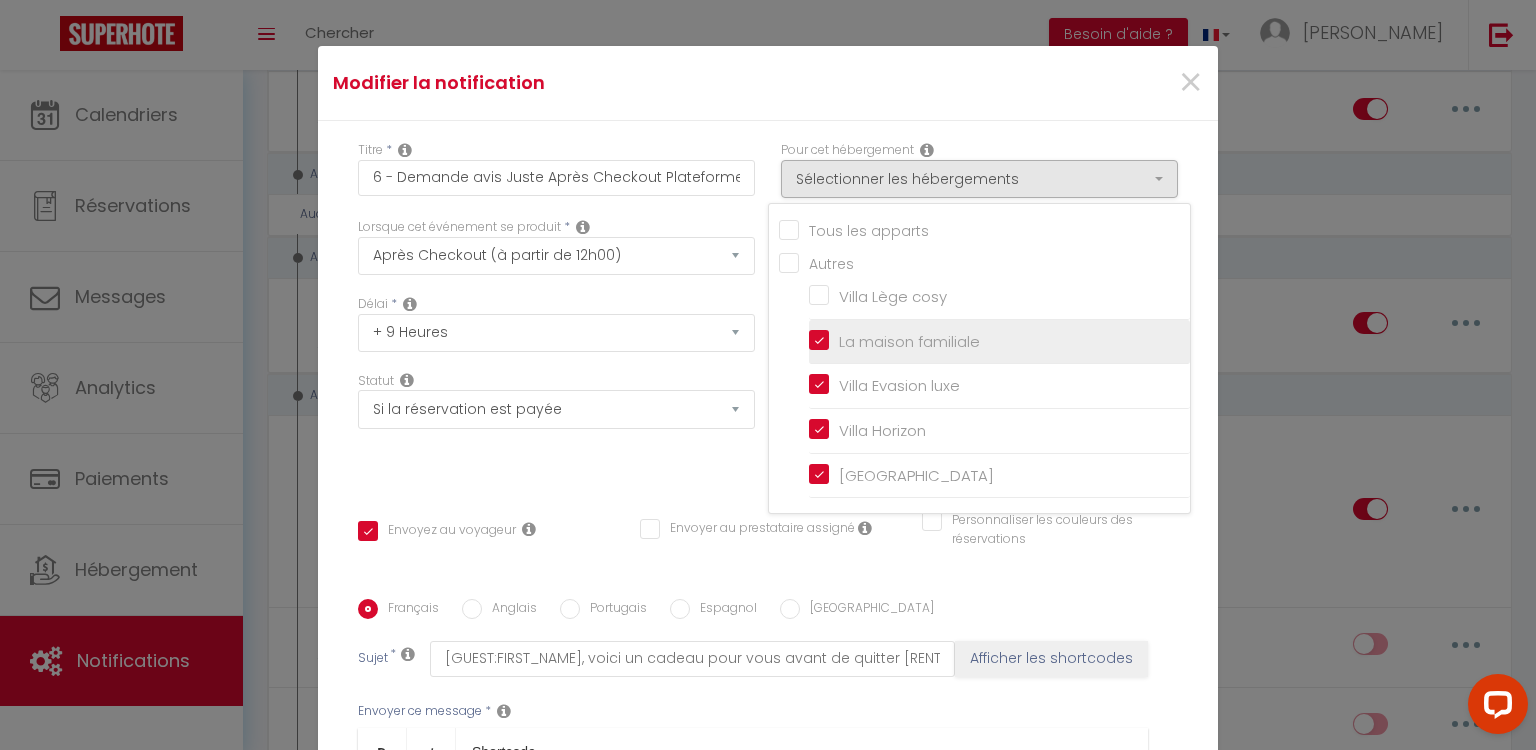 click on "La maison familiale" at bounding box center (999, 342) 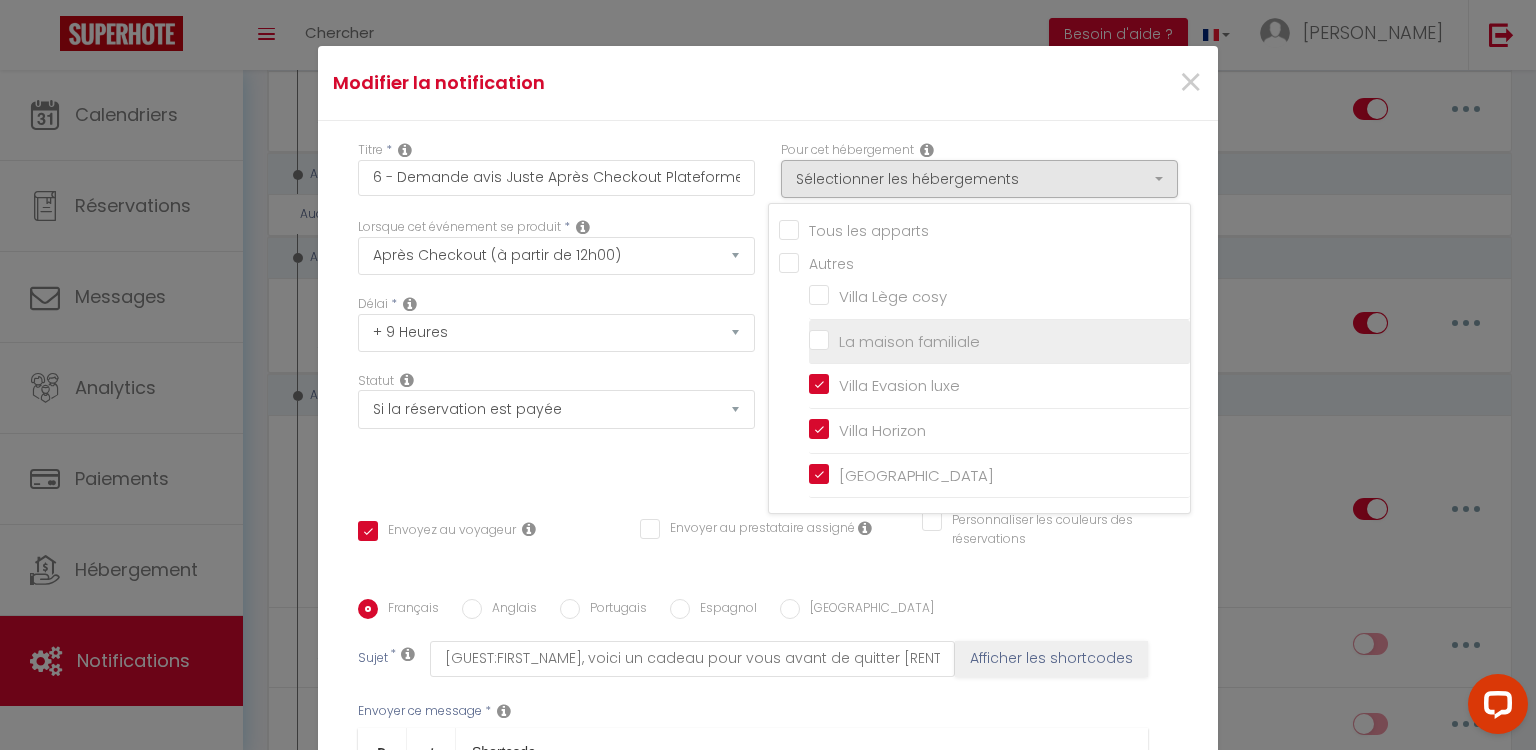 checkbox on "true" 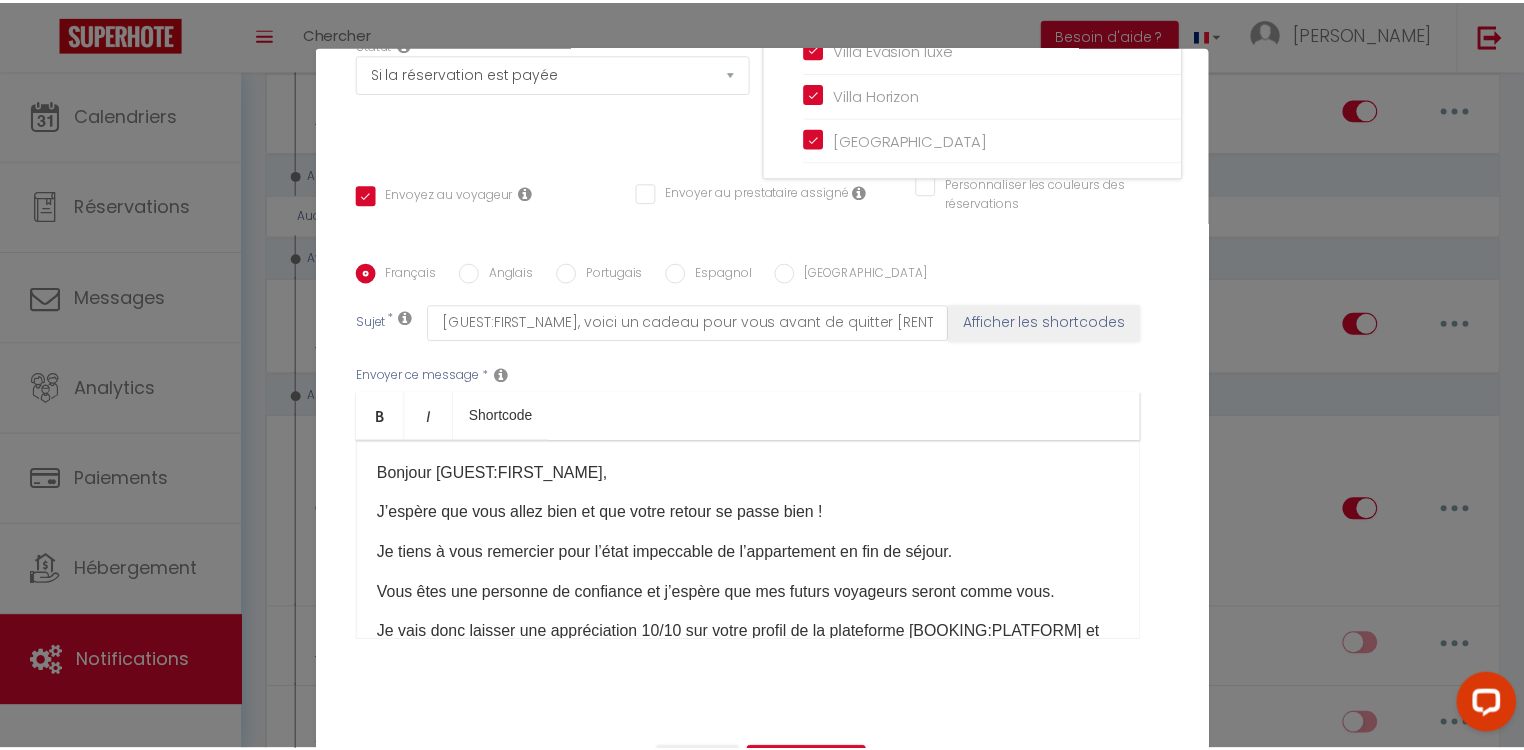 scroll, scrollTop: 342, scrollLeft: 0, axis: vertical 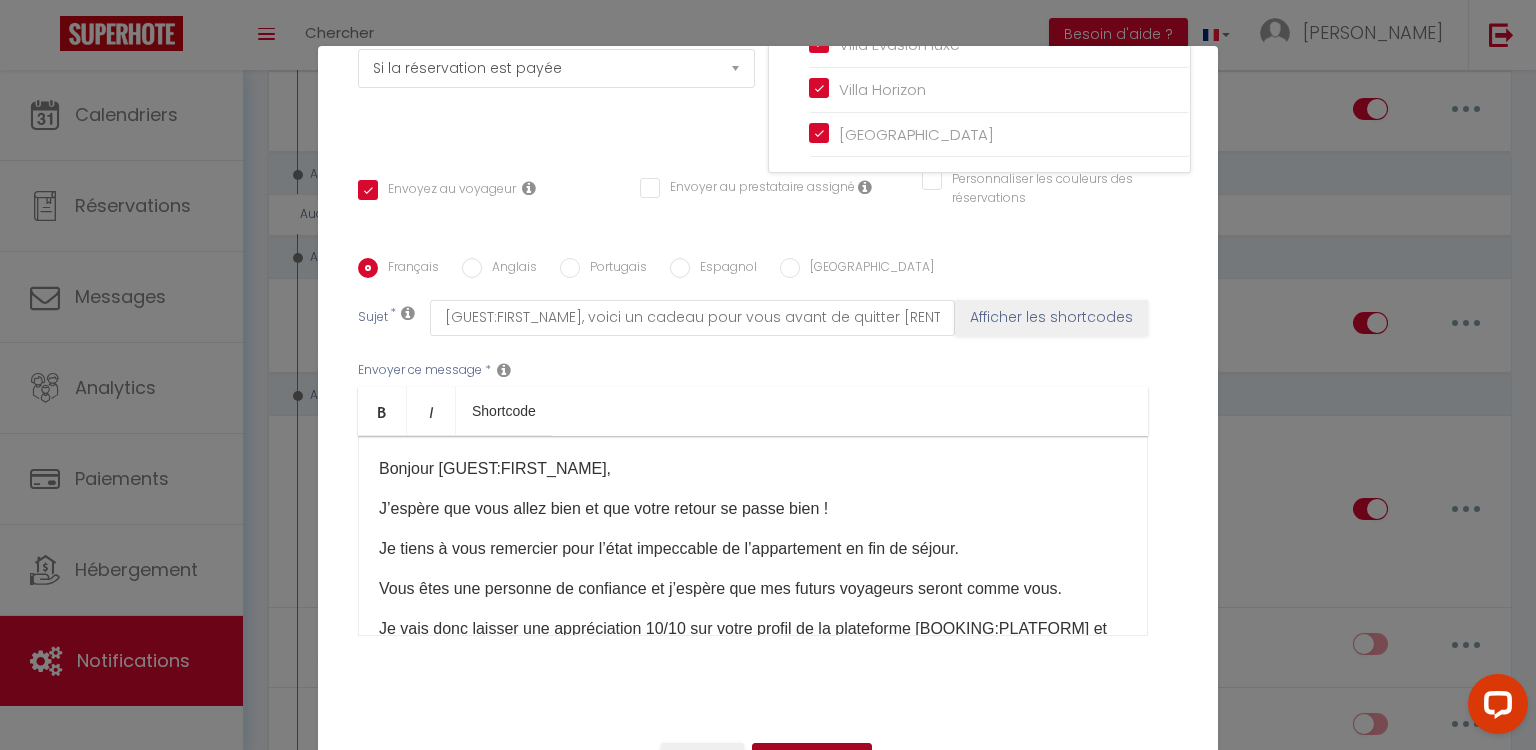 click on "Mettre à jour" at bounding box center [812, 760] 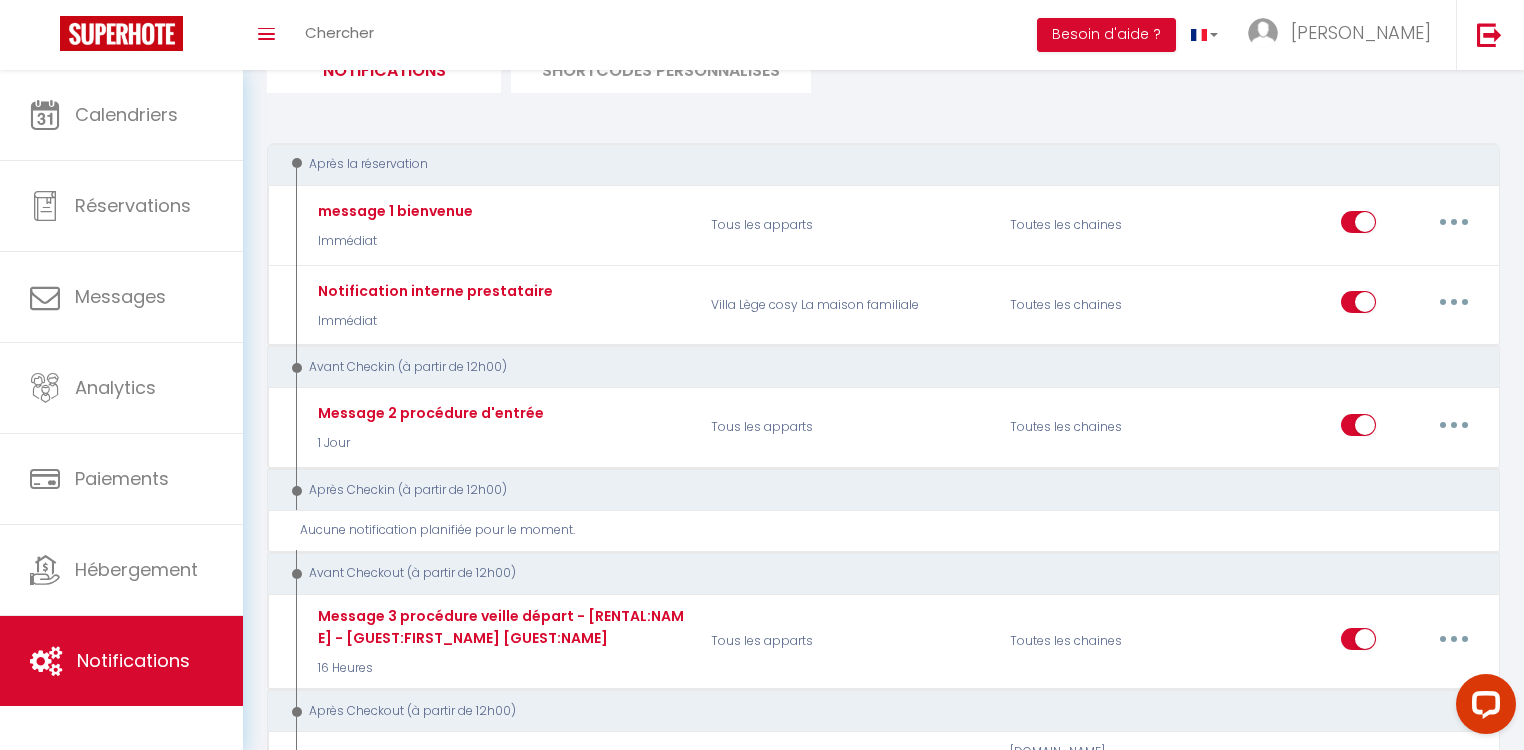 scroll, scrollTop: 160, scrollLeft: 0, axis: vertical 